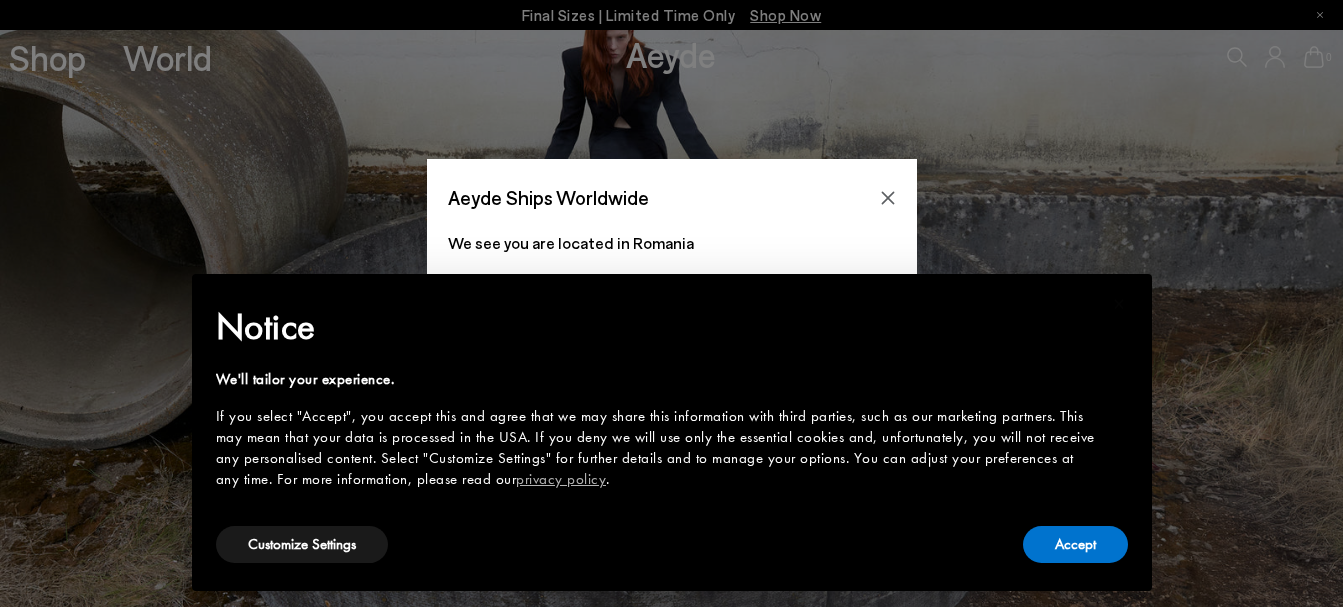 click on "Accept" at bounding box center [1075, 544] 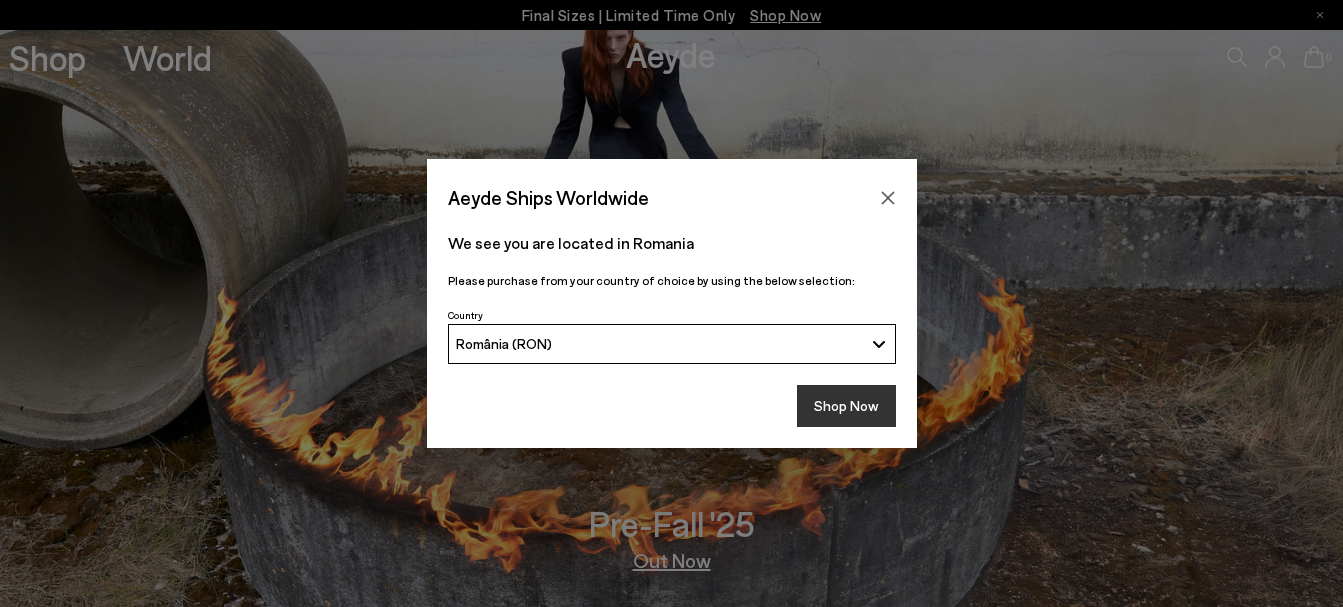 click on "Shop Now" at bounding box center (846, 406) 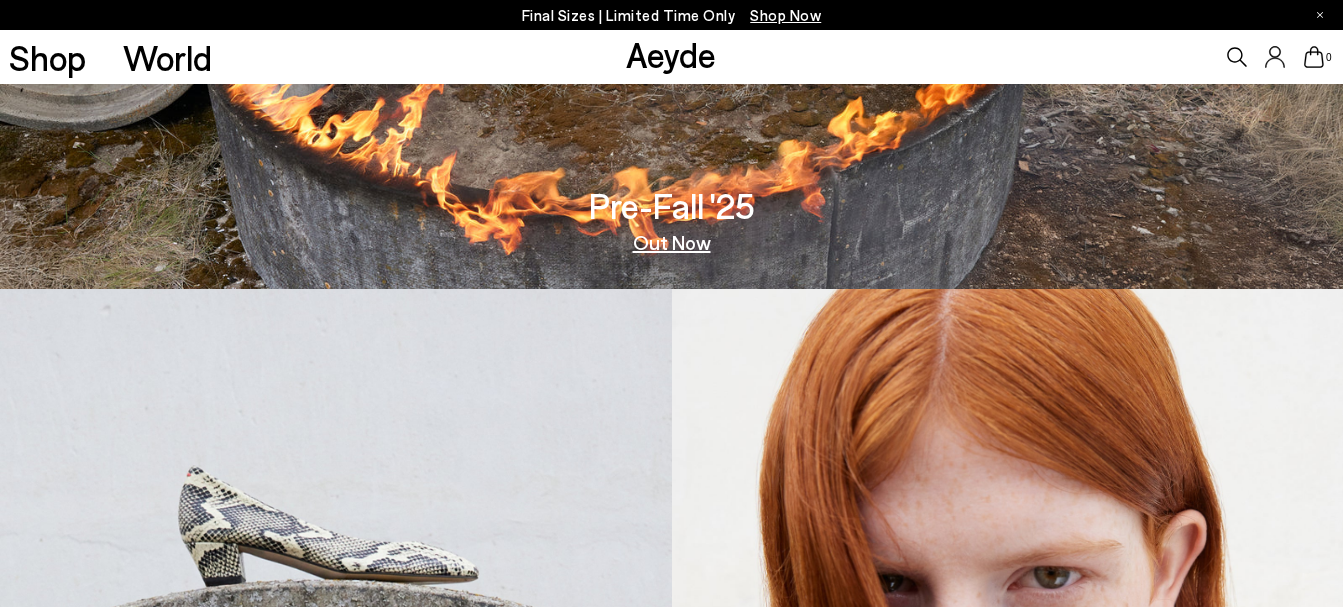 scroll, scrollTop: 0, scrollLeft: 0, axis: both 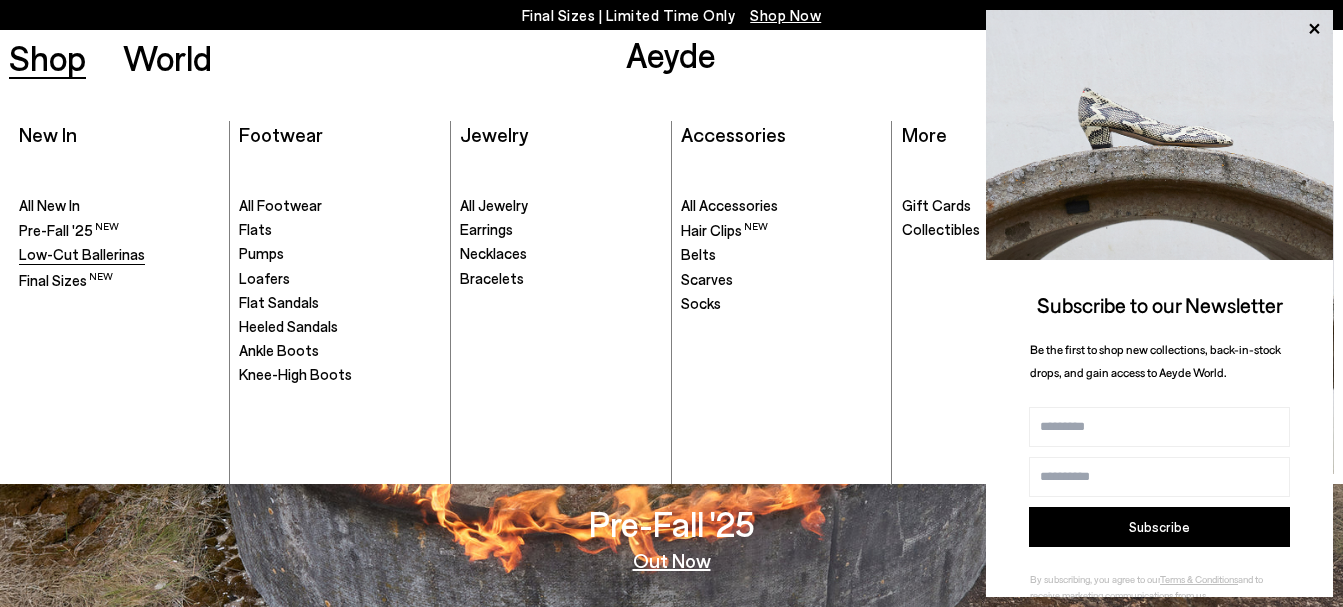 click on "Low-Cut Ballerinas" at bounding box center [82, 254] 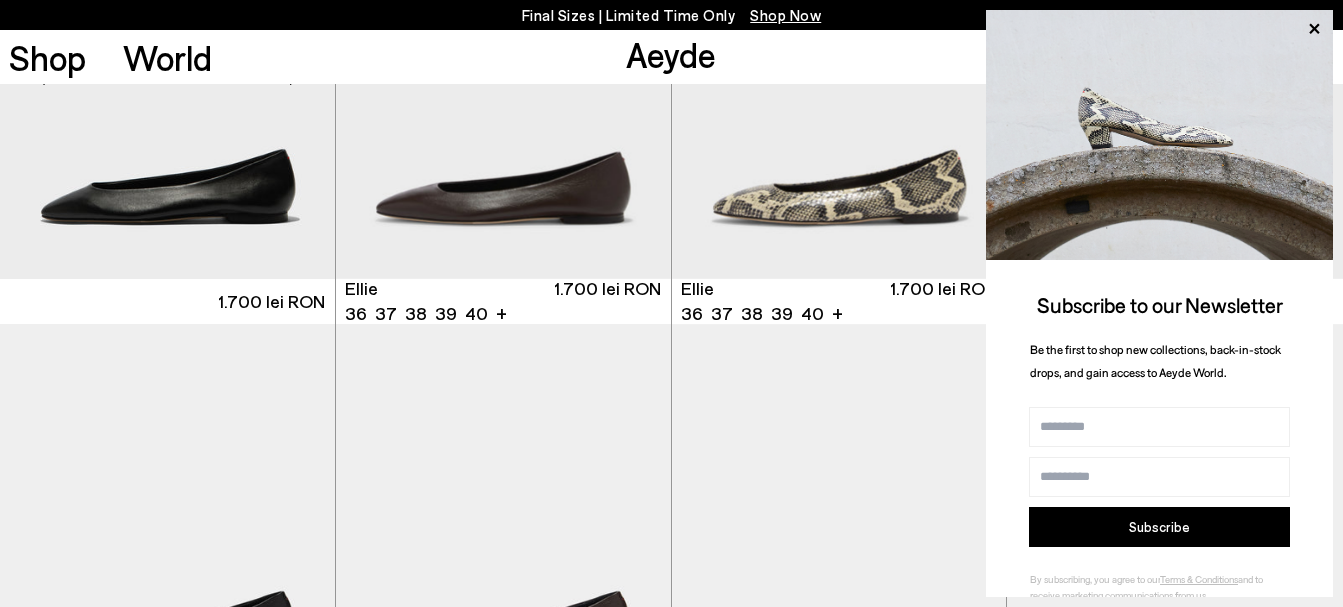 scroll, scrollTop: 1713, scrollLeft: 0, axis: vertical 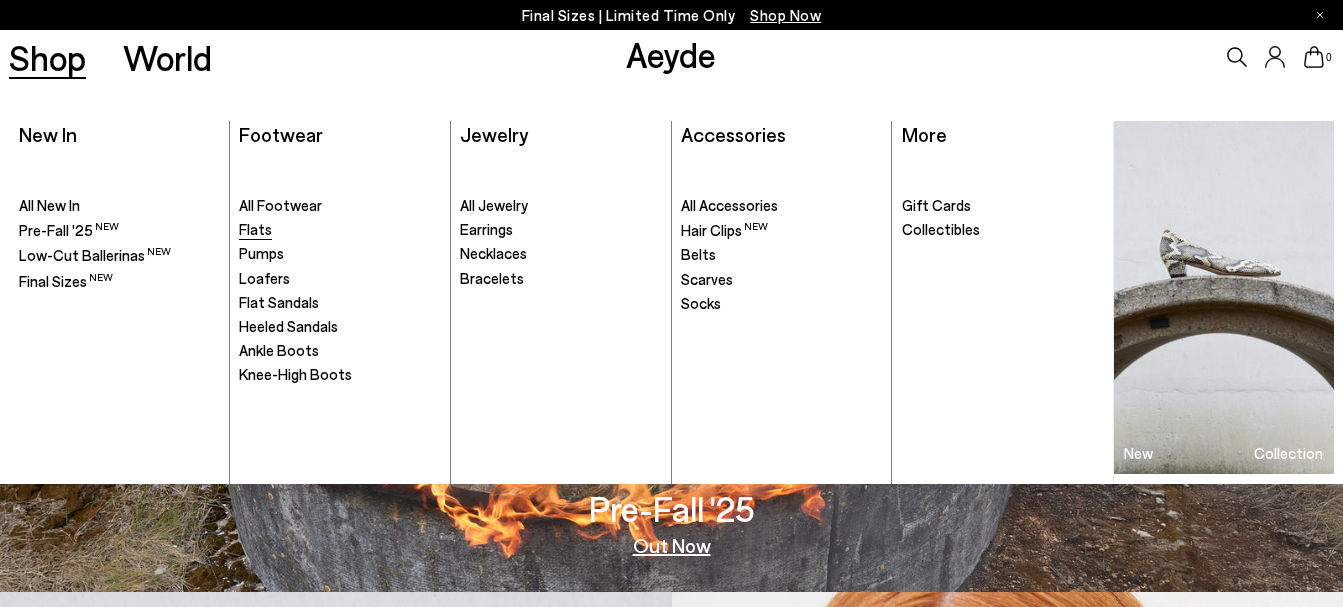 click on "Flats" at bounding box center (255, 229) 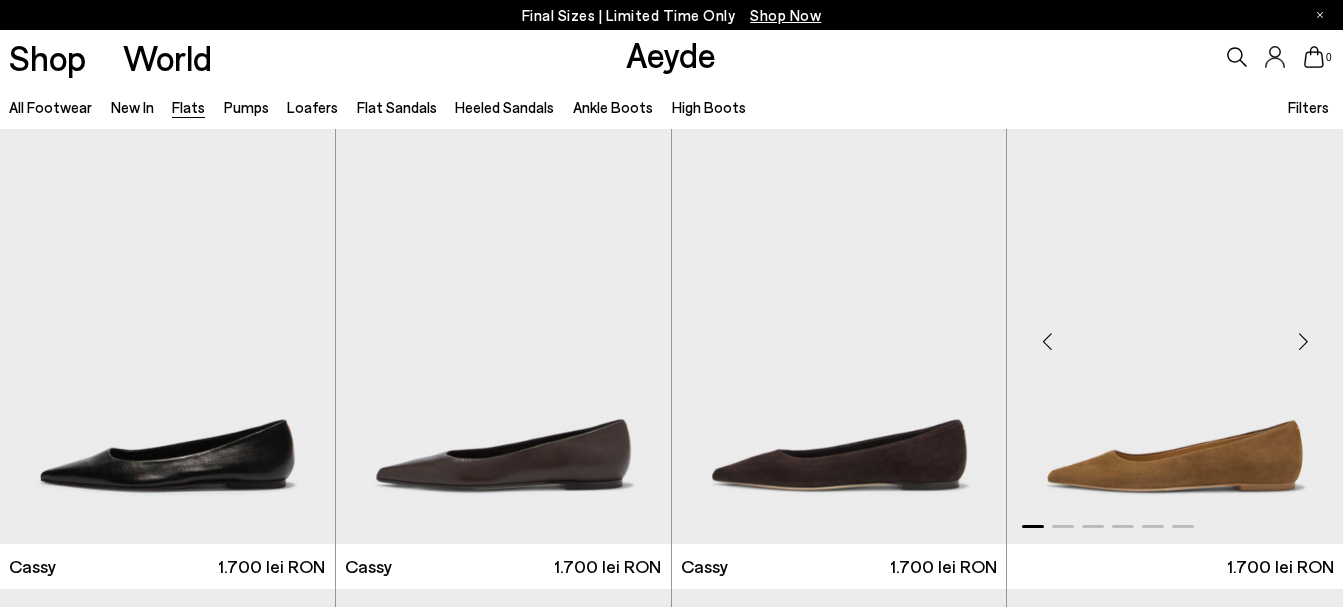 scroll, scrollTop: 600, scrollLeft: 0, axis: vertical 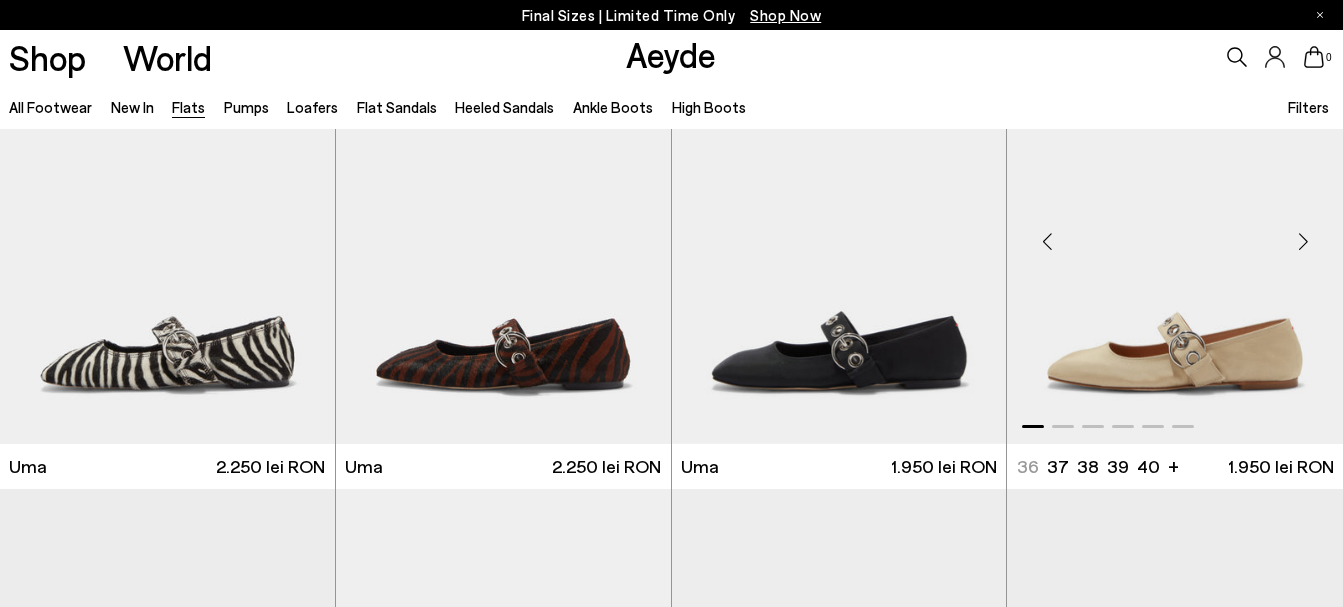 click at bounding box center [1175, 233] 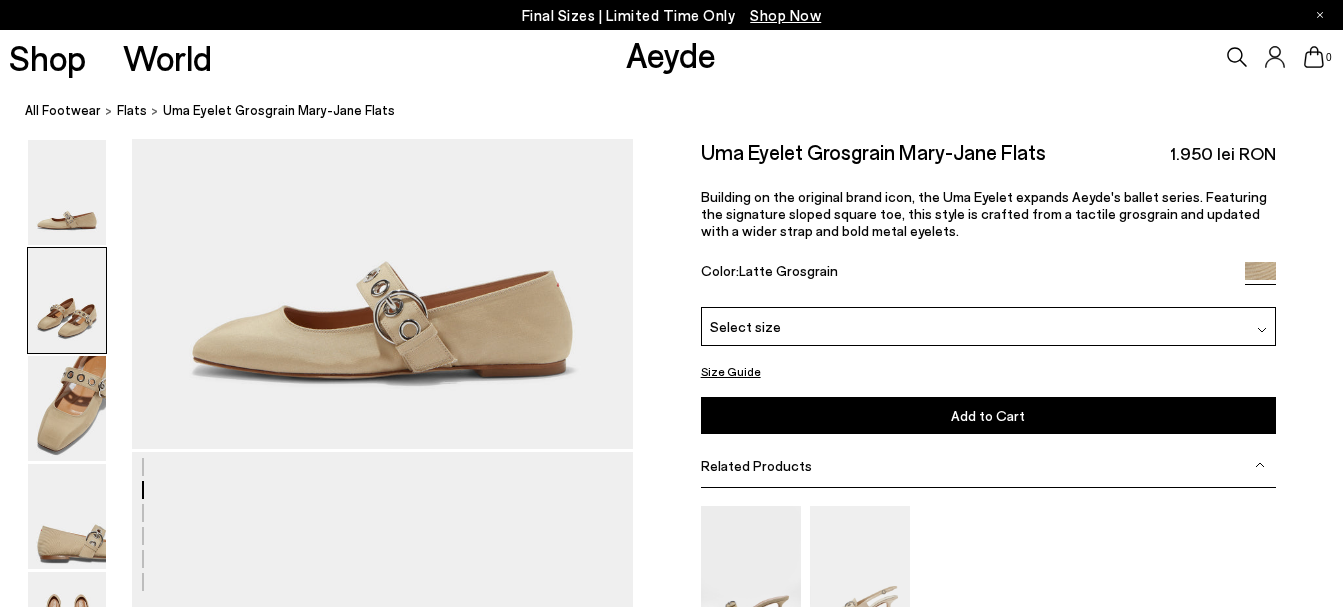 scroll, scrollTop: 0, scrollLeft: 0, axis: both 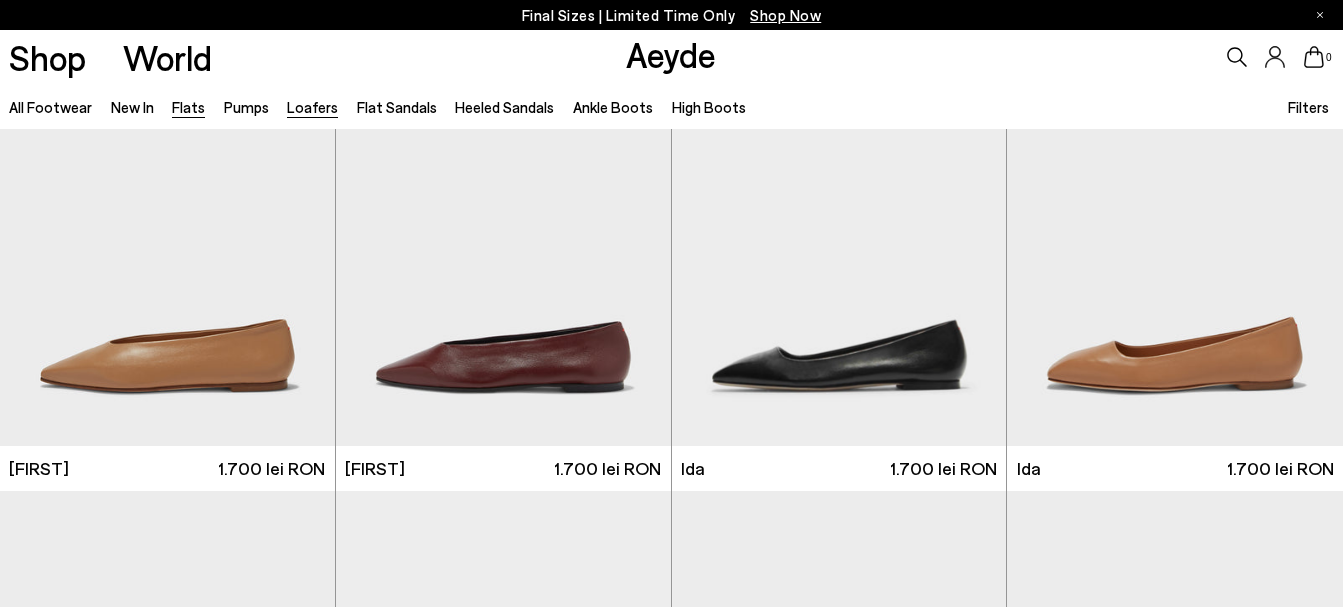 click on "Loafers" at bounding box center [312, 107] 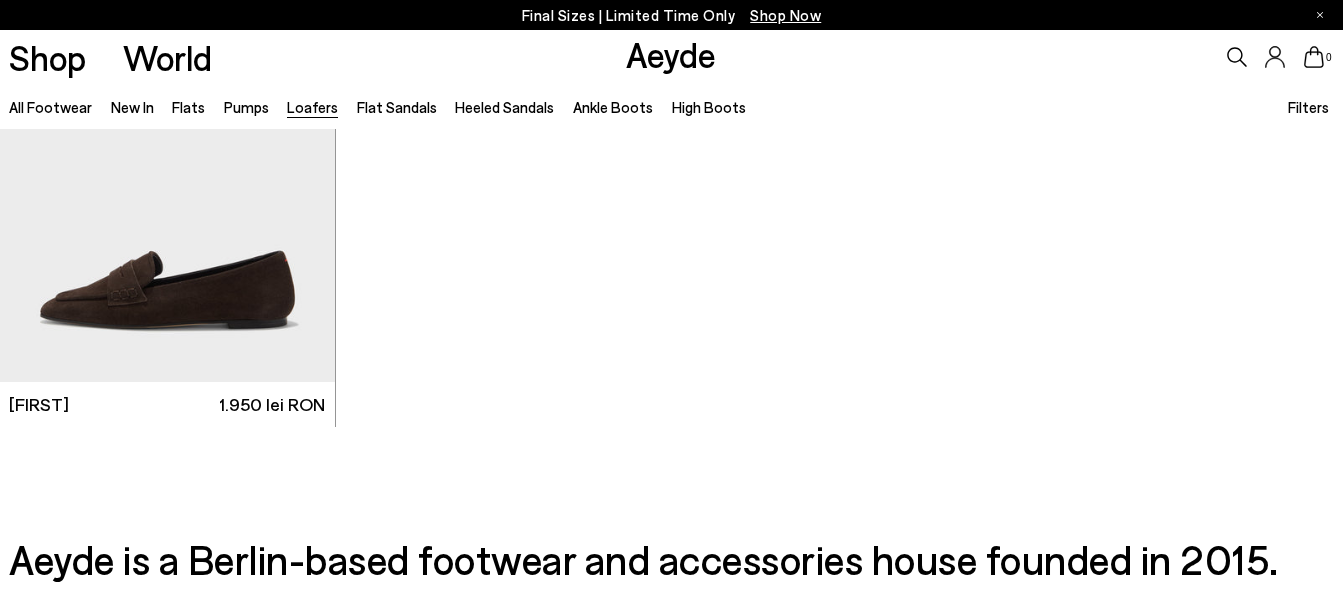 scroll, scrollTop: 2100, scrollLeft: 0, axis: vertical 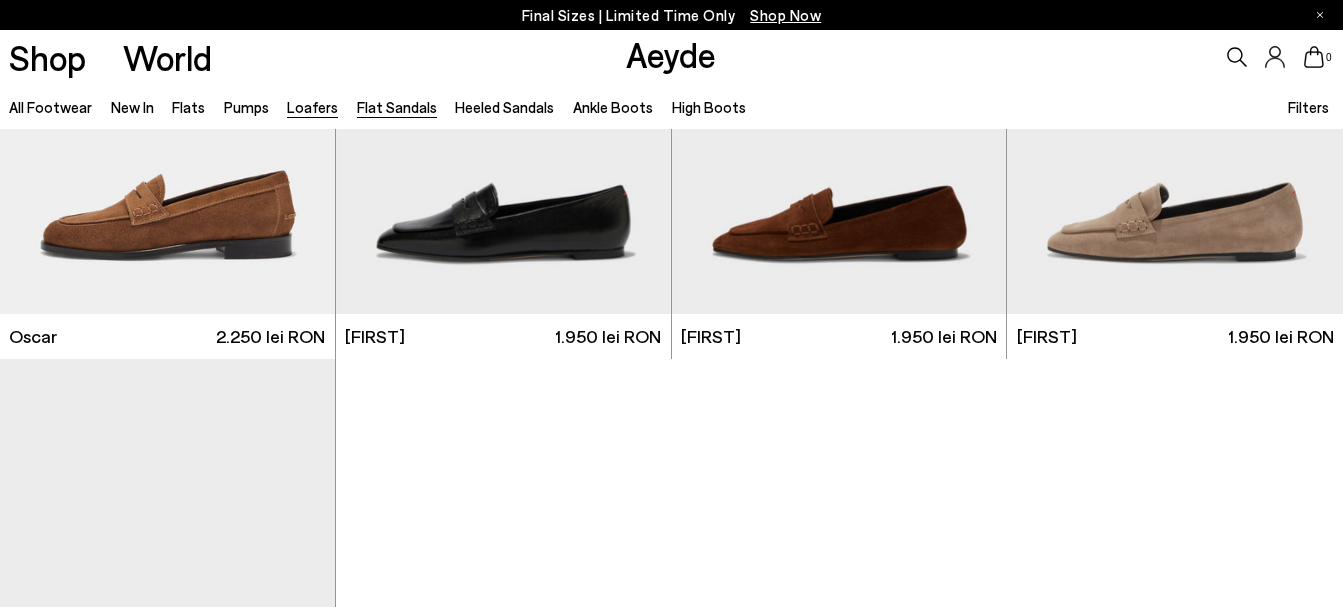 click on "Flat Sandals" at bounding box center (397, 107) 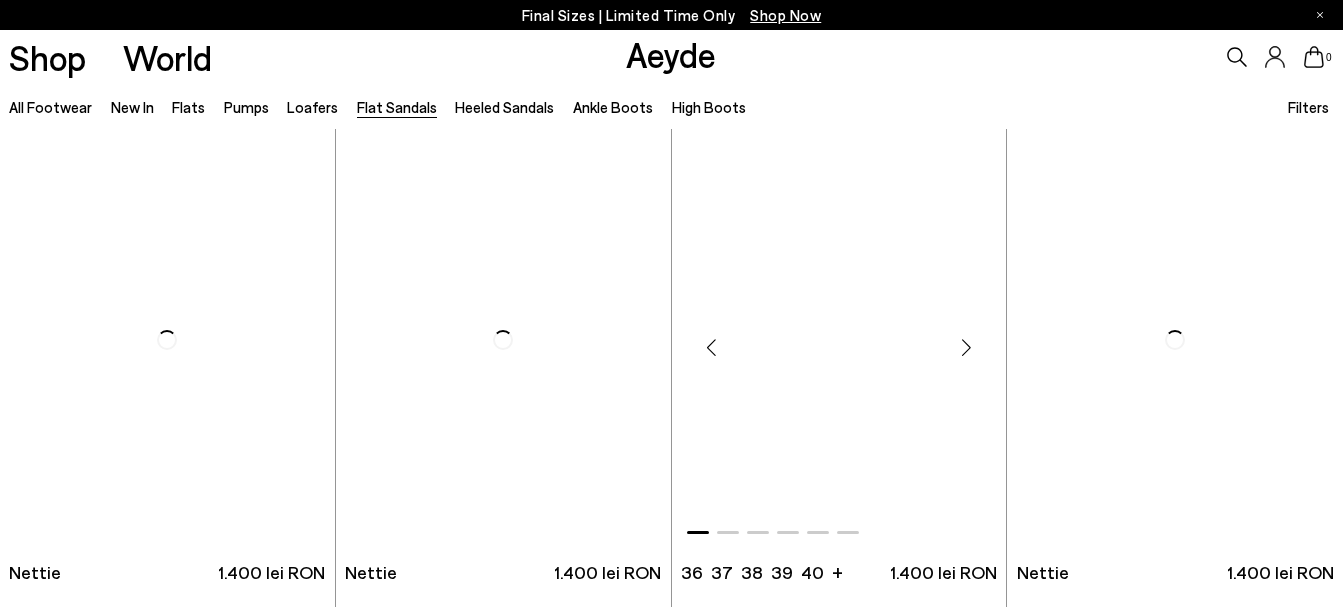 scroll, scrollTop: 0, scrollLeft: 0, axis: both 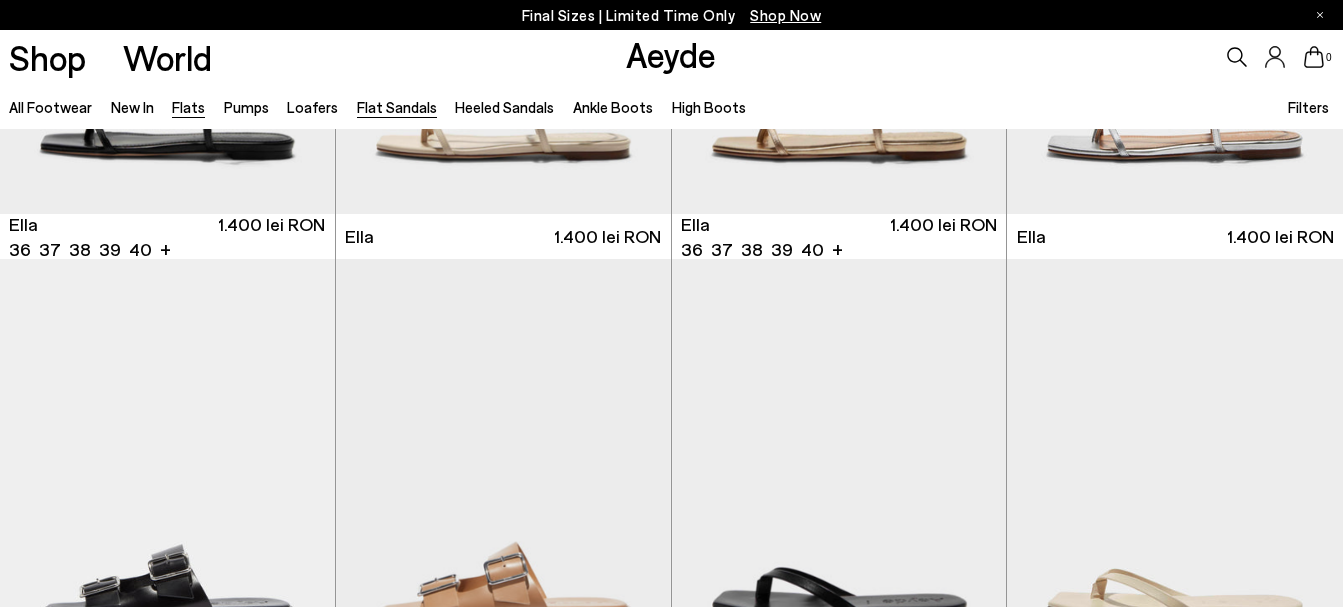 click on "Flats" at bounding box center (188, 107) 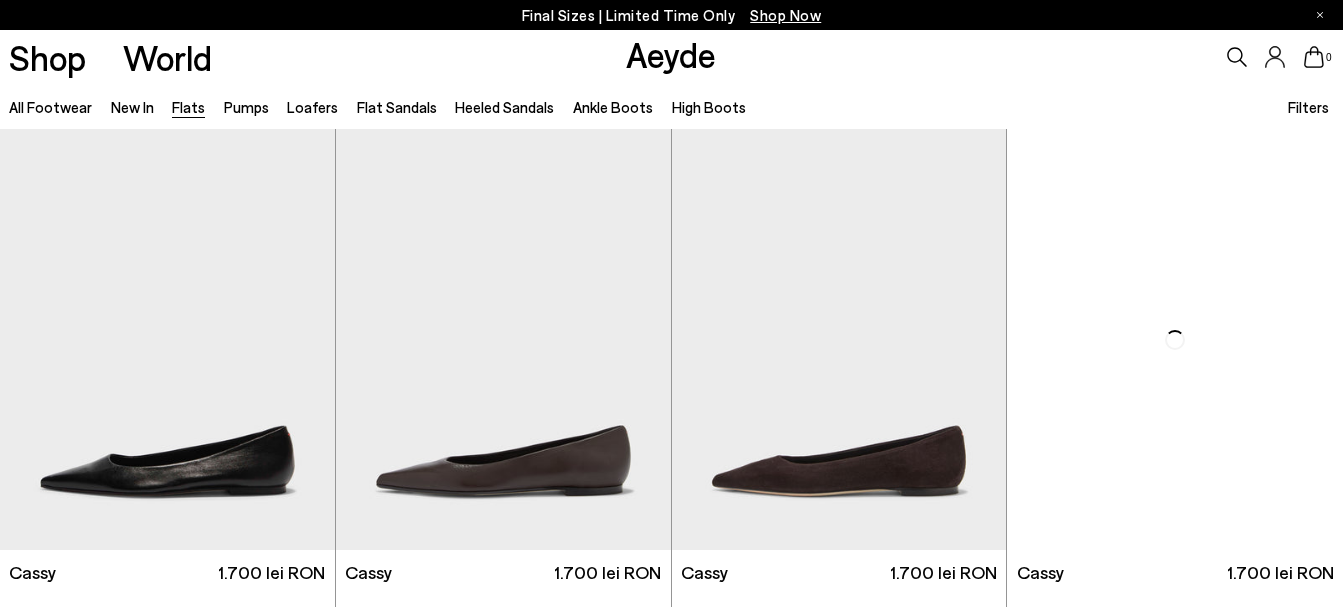 scroll, scrollTop: 0, scrollLeft: 0, axis: both 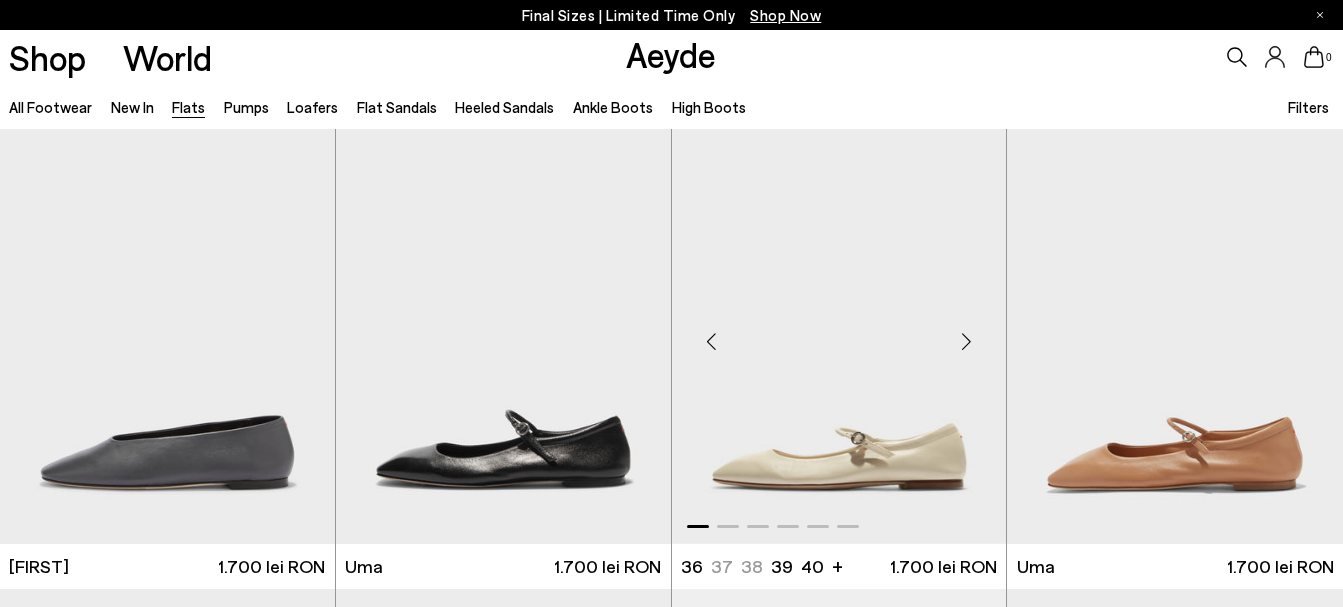 click at bounding box center (839, 333) 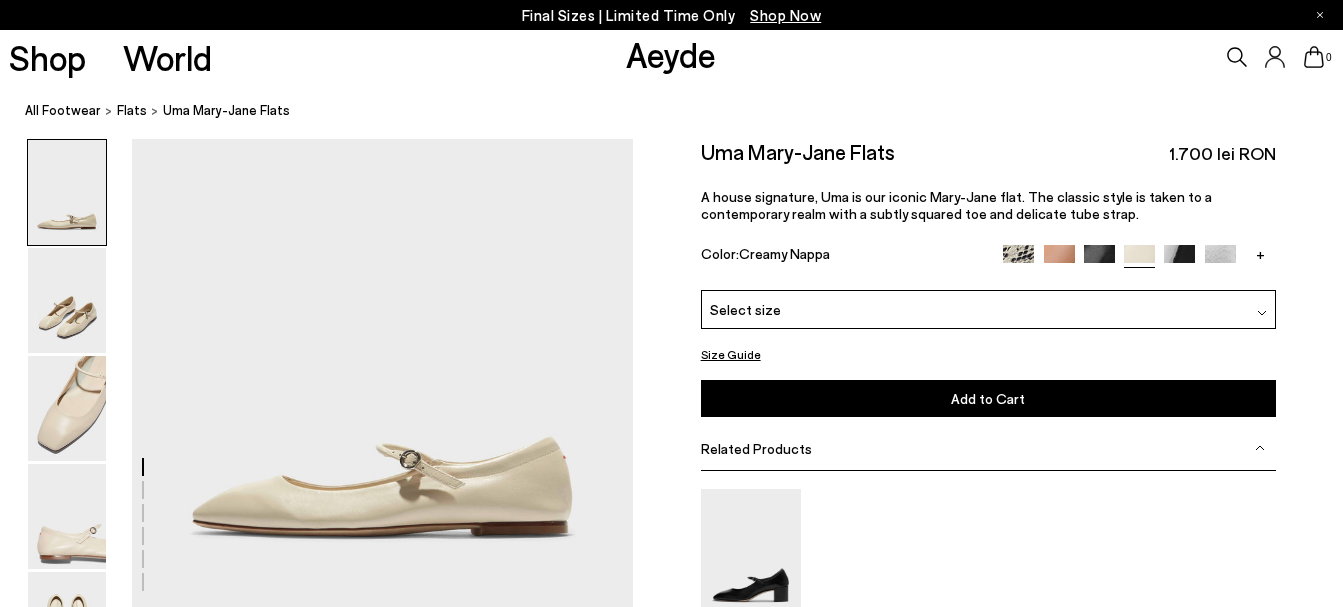 scroll, scrollTop: 0, scrollLeft: 0, axis: both 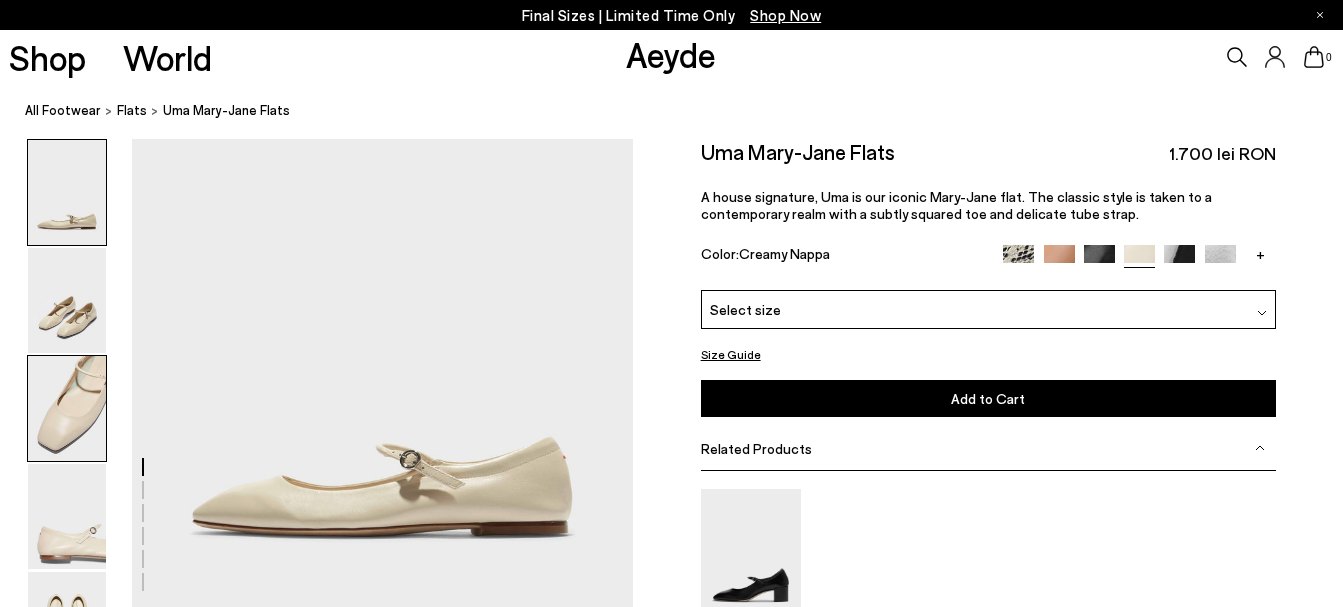 click at bounding box center (67, 408) 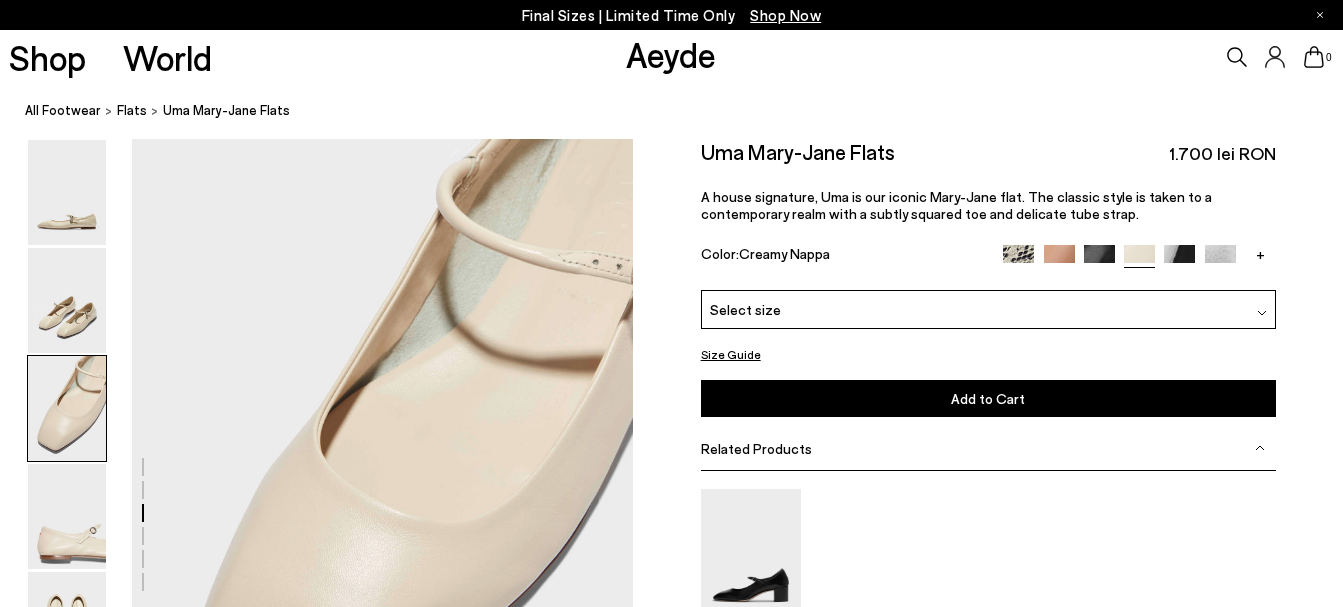 scroll, scrollTop: 1445, scrollLeft: 0, axis: vertical 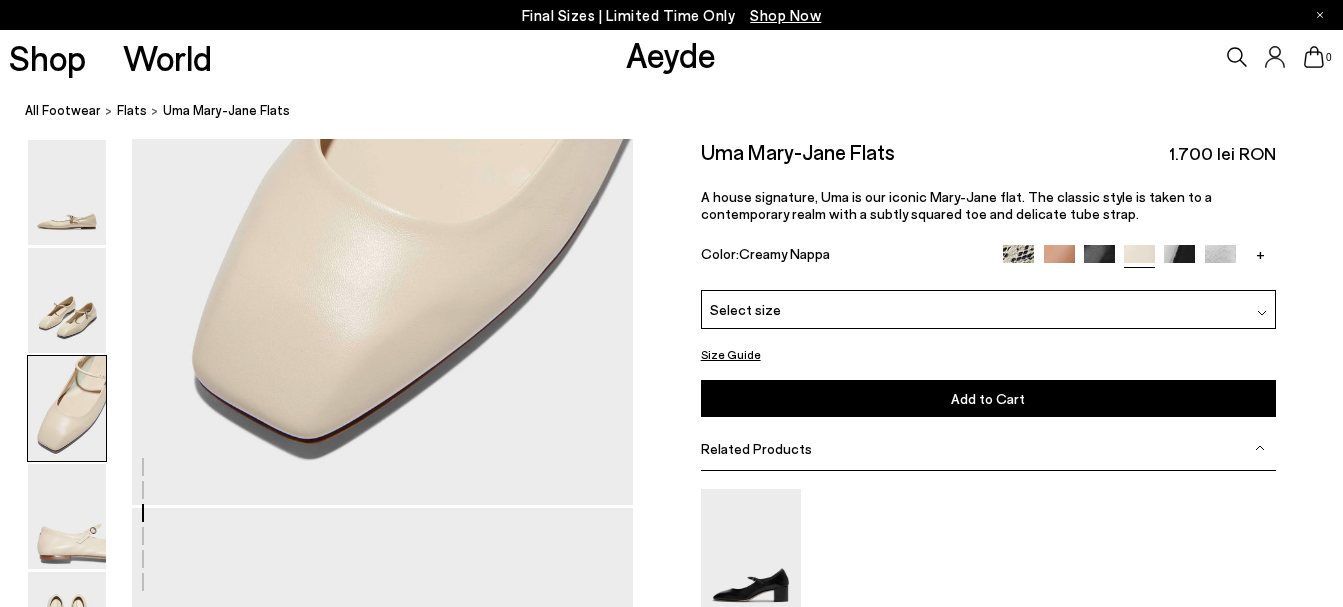 click at bounding box center (1059, 259) 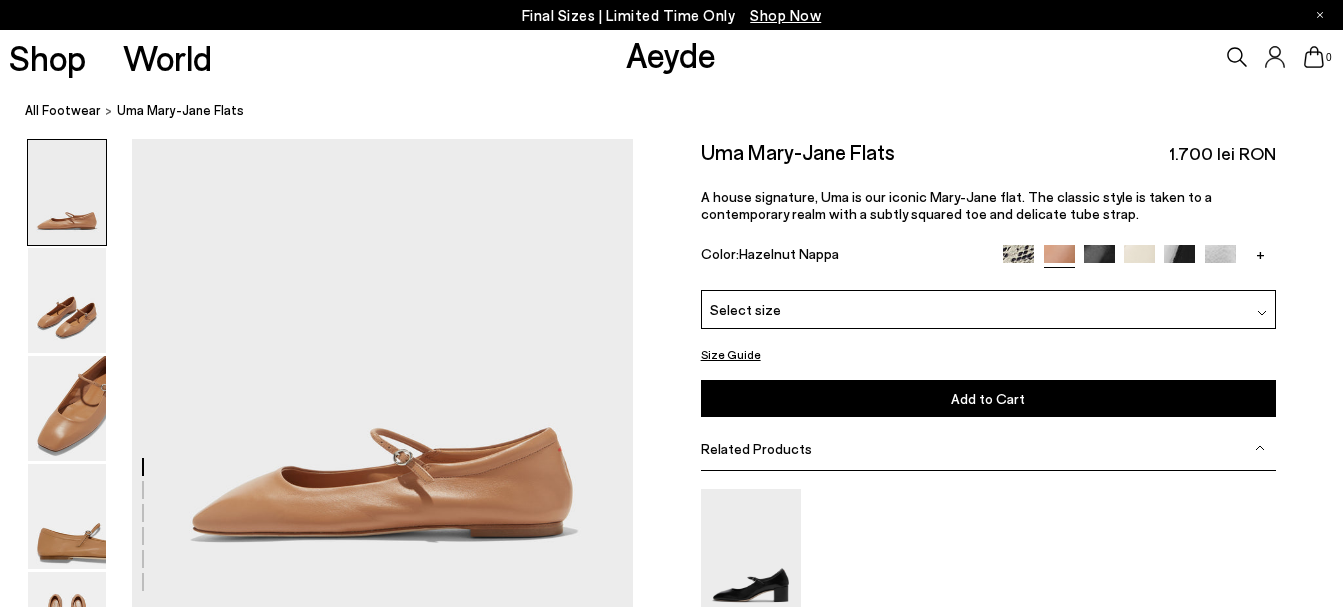 scroll, scrollTop: 0, scrollLeft: 0, axis: both 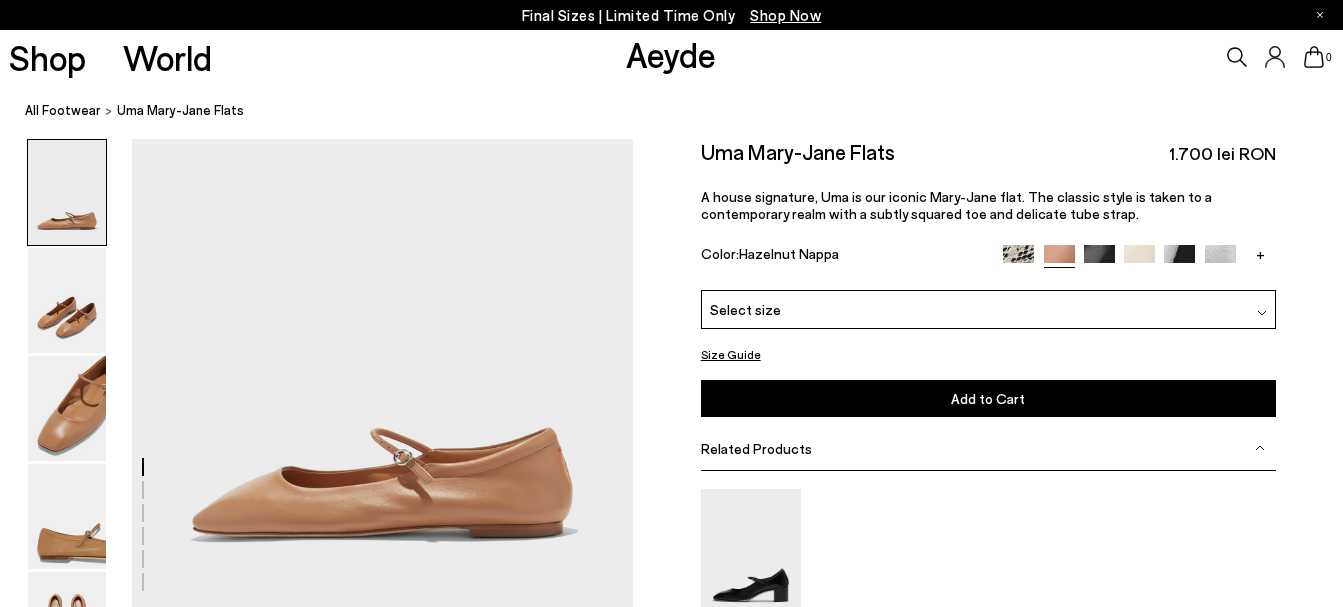 click at bounding box center (1220, 260) 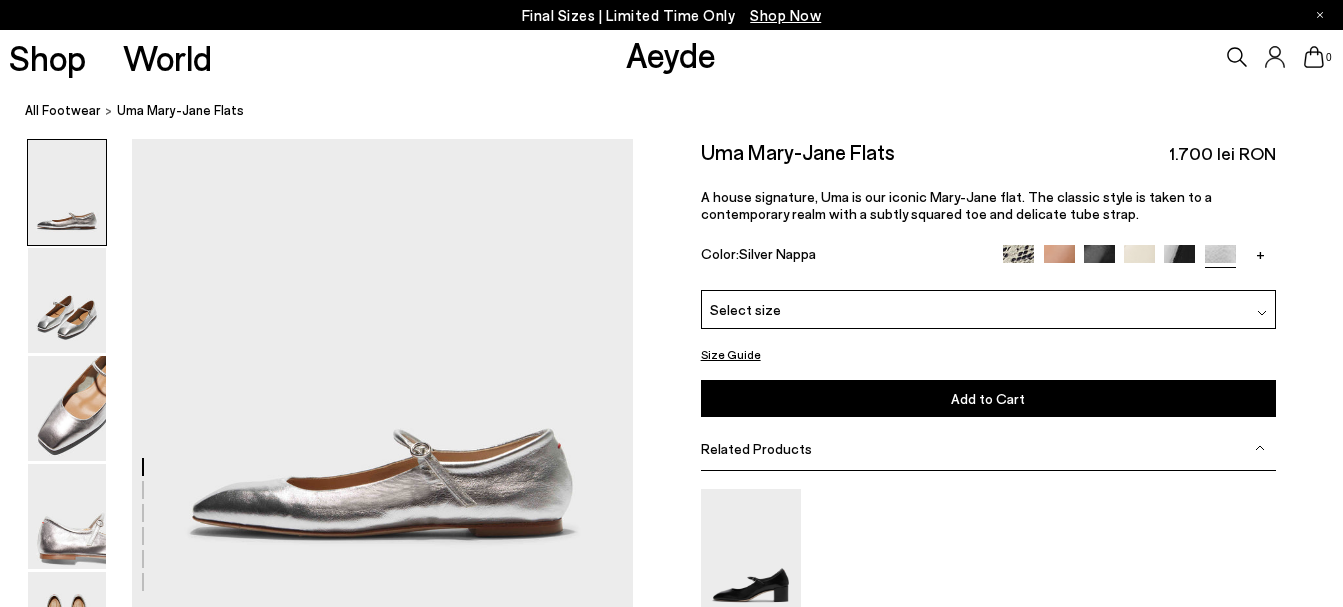 scroll, scrollTop: 0, scrollLeft: 0, axis: both 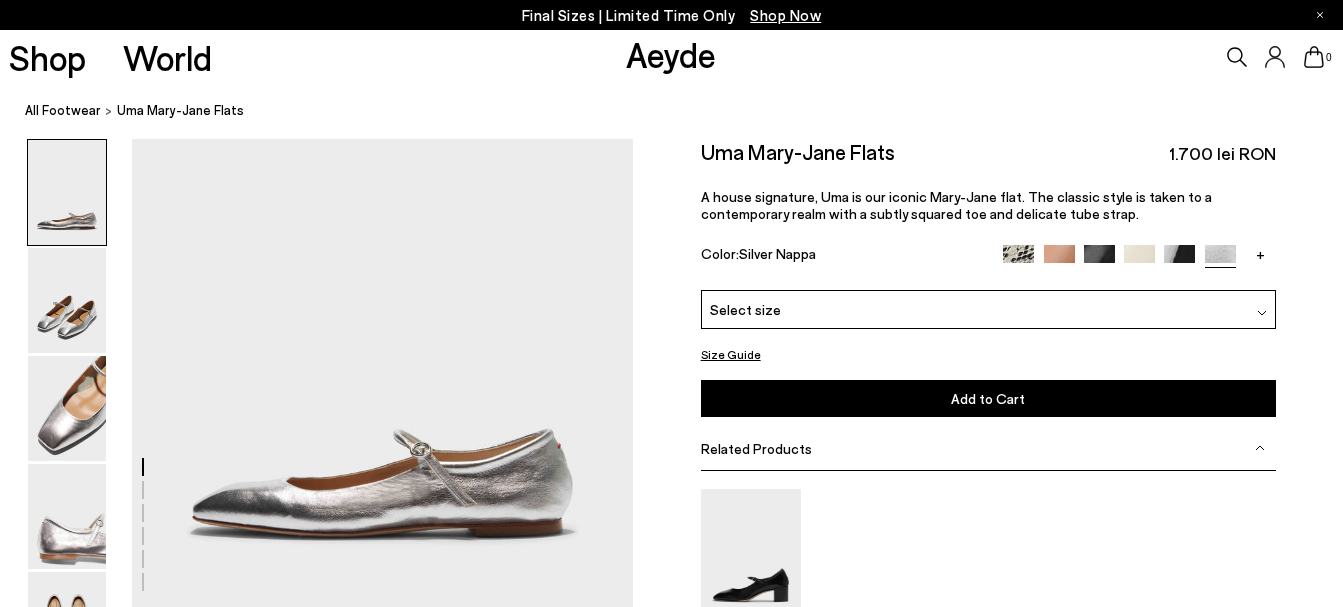 click at bounding box center (1179, 260) 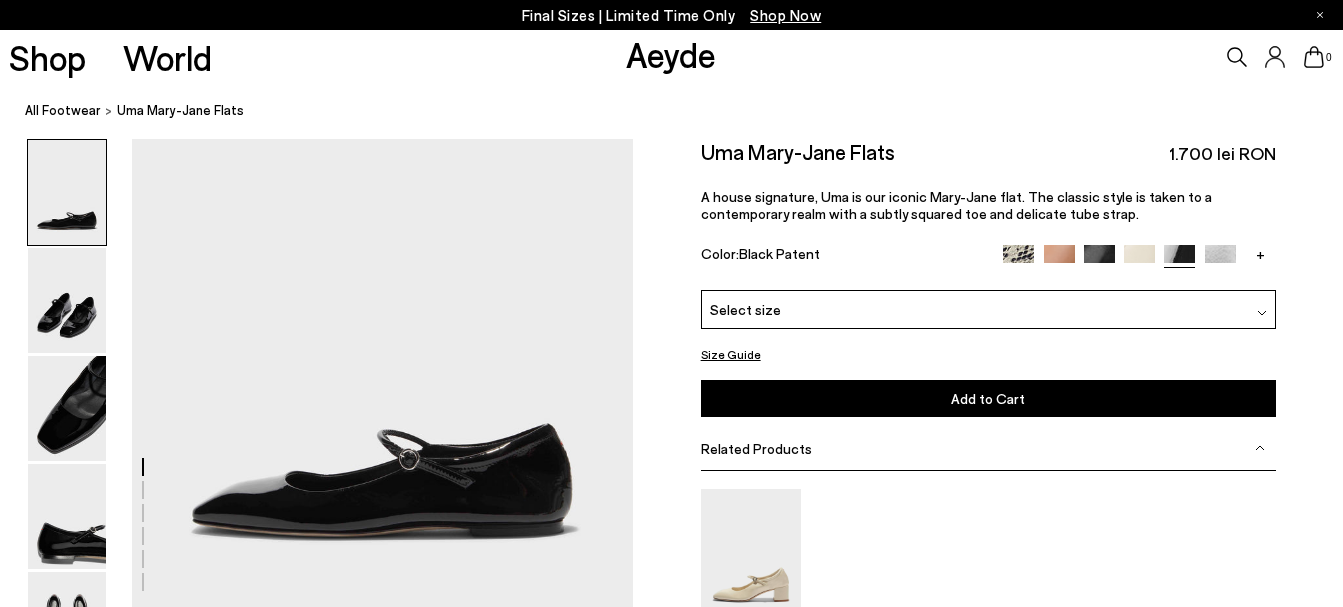 scroll, scrollTop: 0, scrollLeft: 0, axis: both 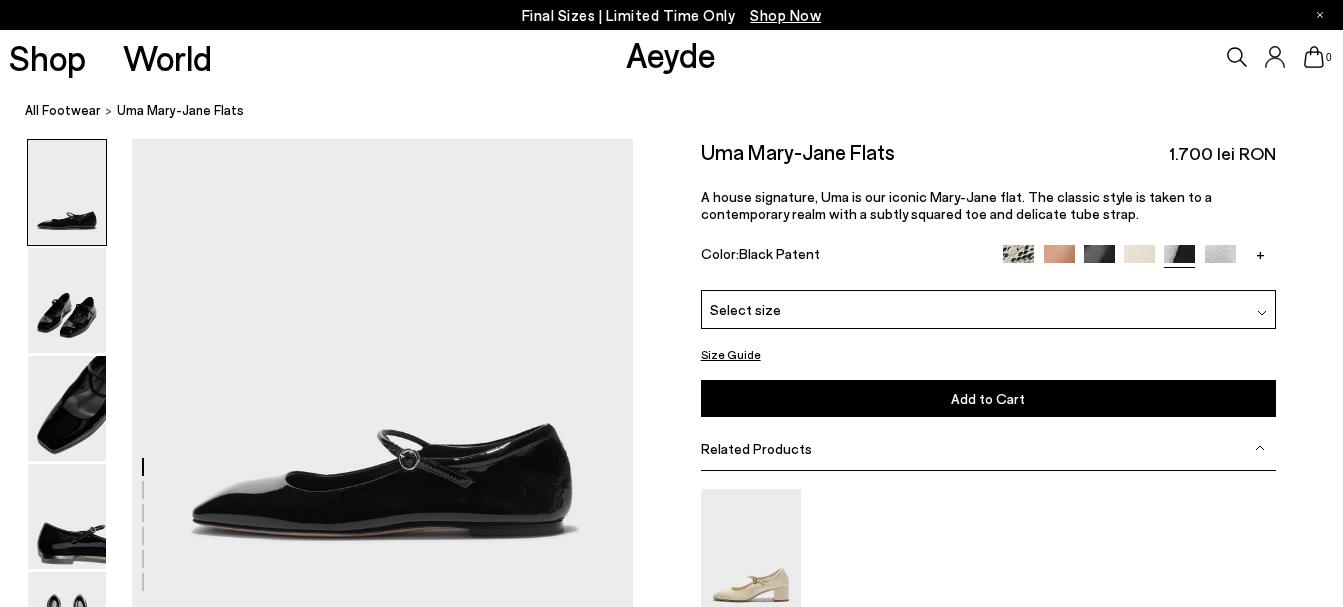 click at bounding box center [1018, 260] 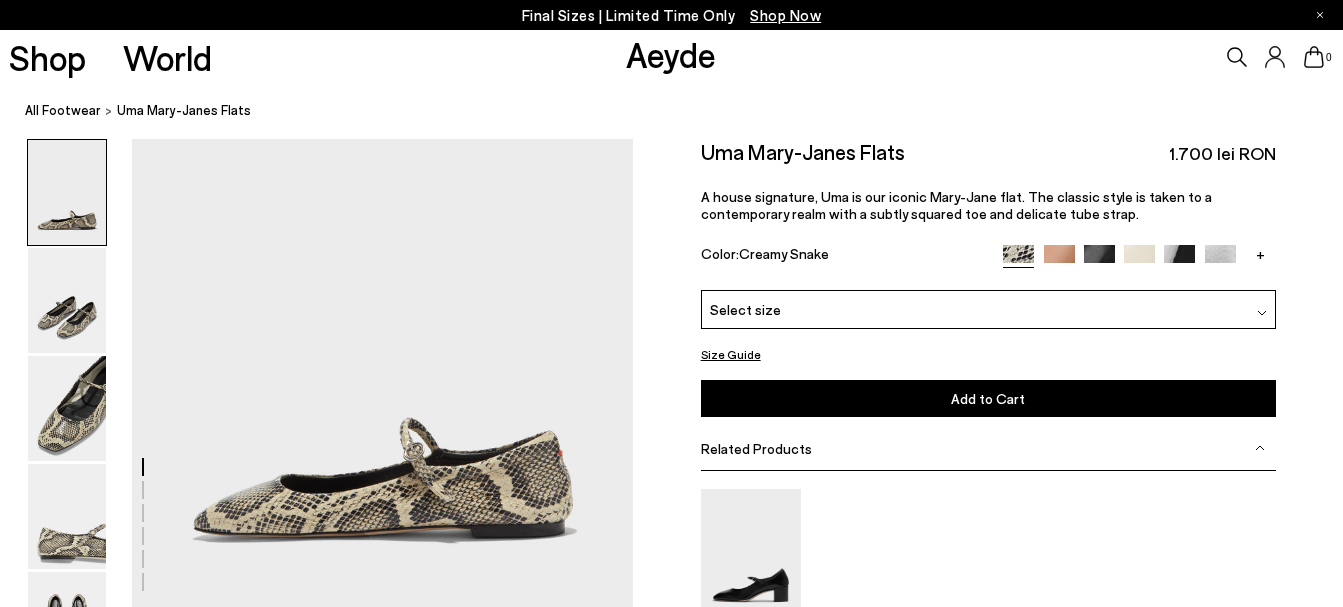scroll, scrollTop: 0, scrollLeft: 0, axis: both 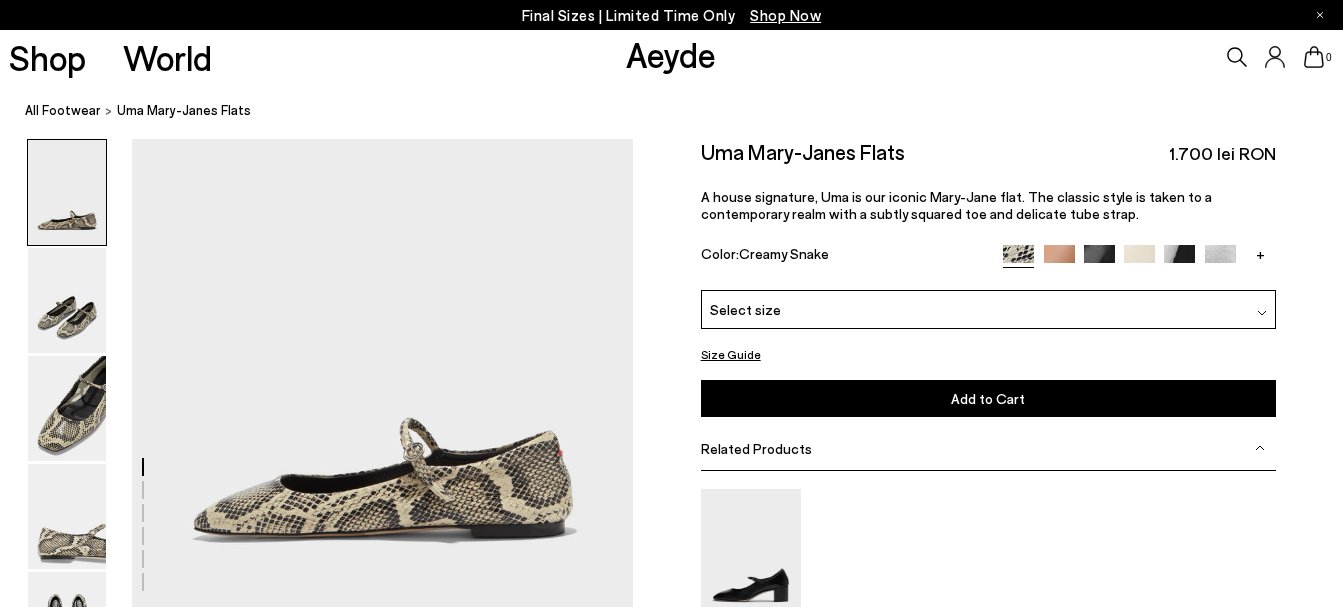 click at bounding box center (1139, 260) 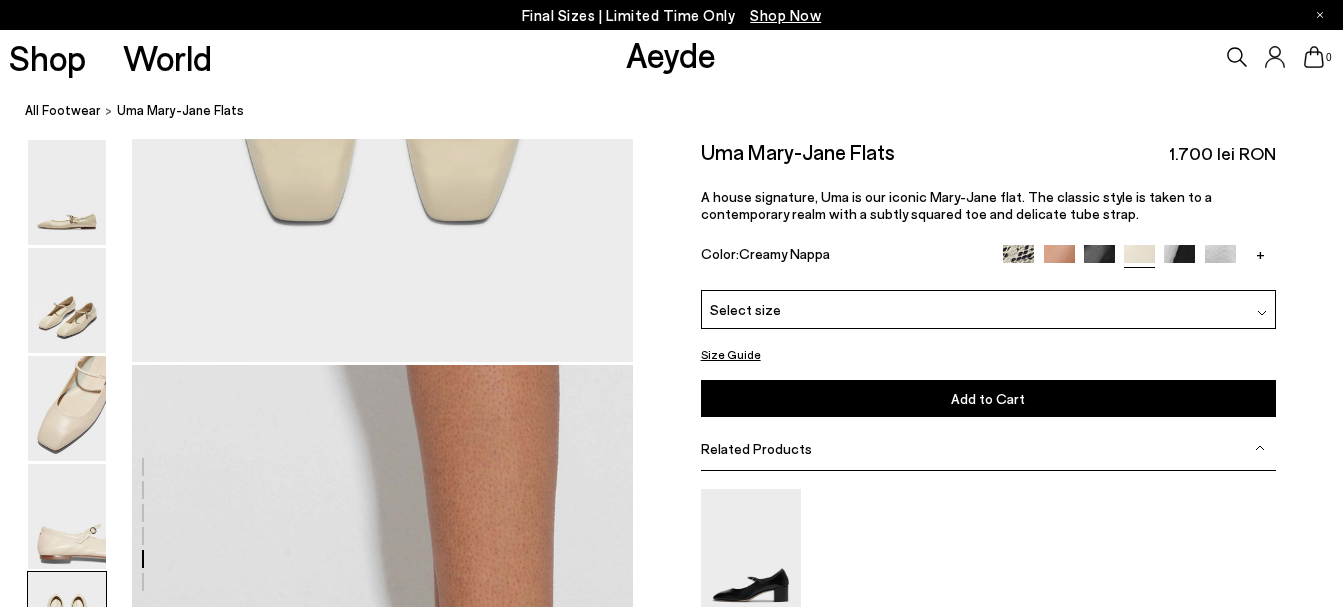 scroll, scrollTop: 3100, scrollLeft: 0, axis: vertical 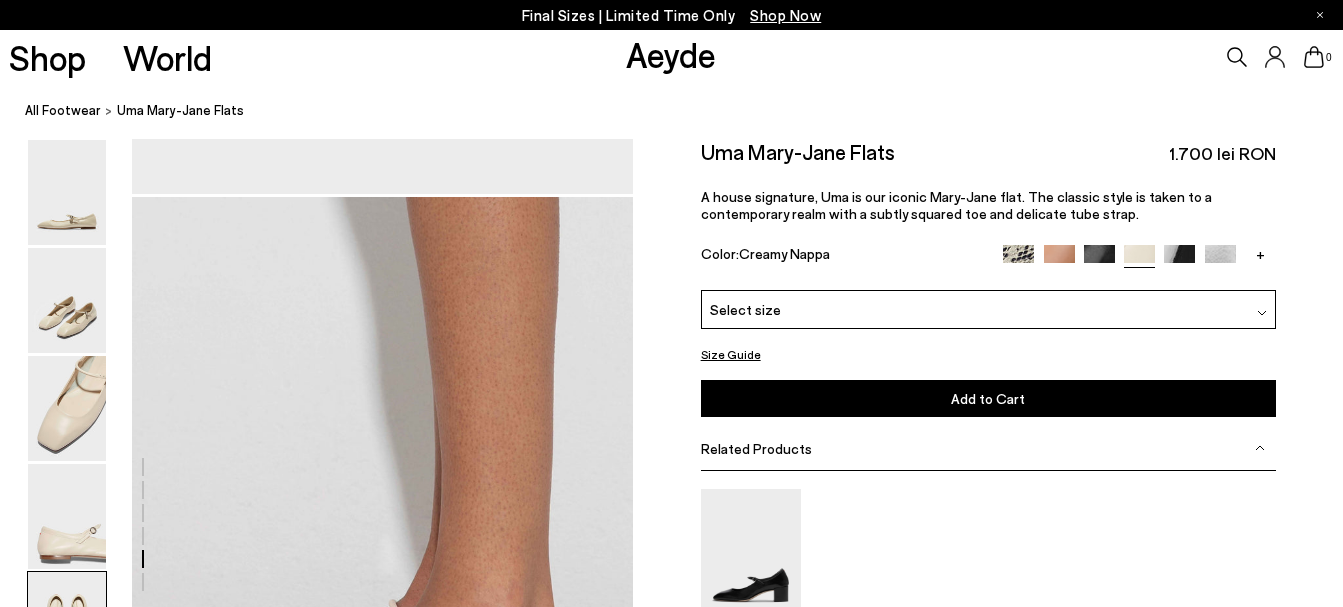 click on "Select size" at bounding box center [988, 309] 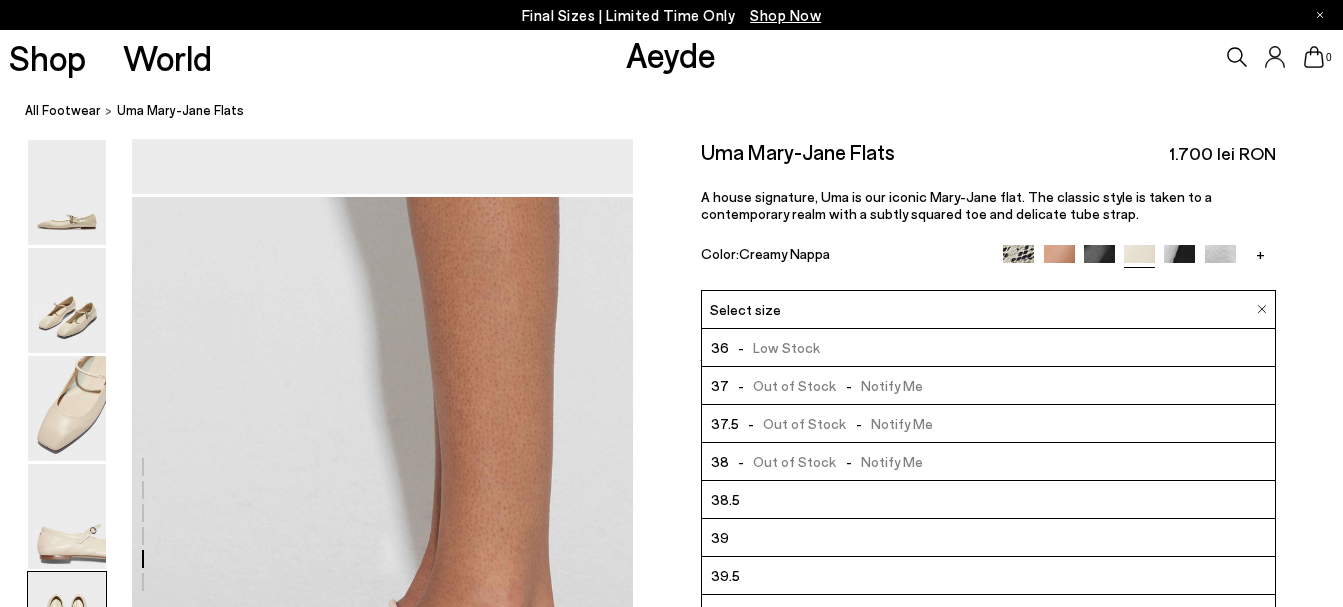click on "- Out of Stock - Notify Me" at bounding box center (836, 423) 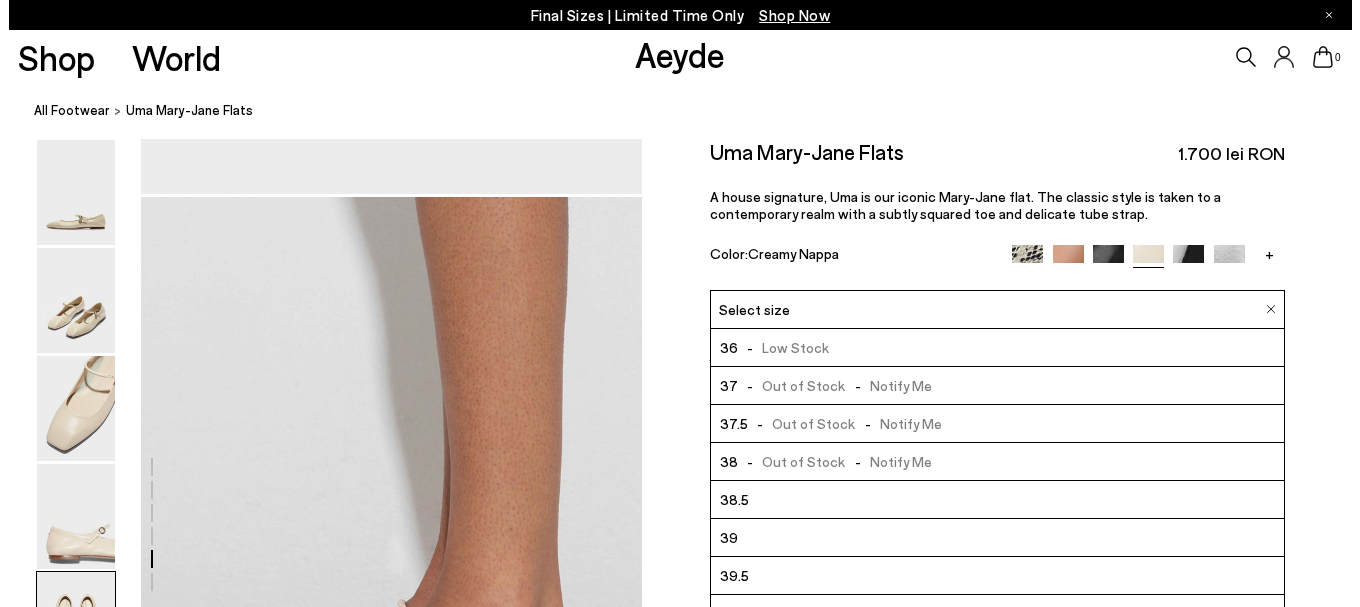 scroll, scrollTop: 3132, scrollLeft: 0, axis: vertical 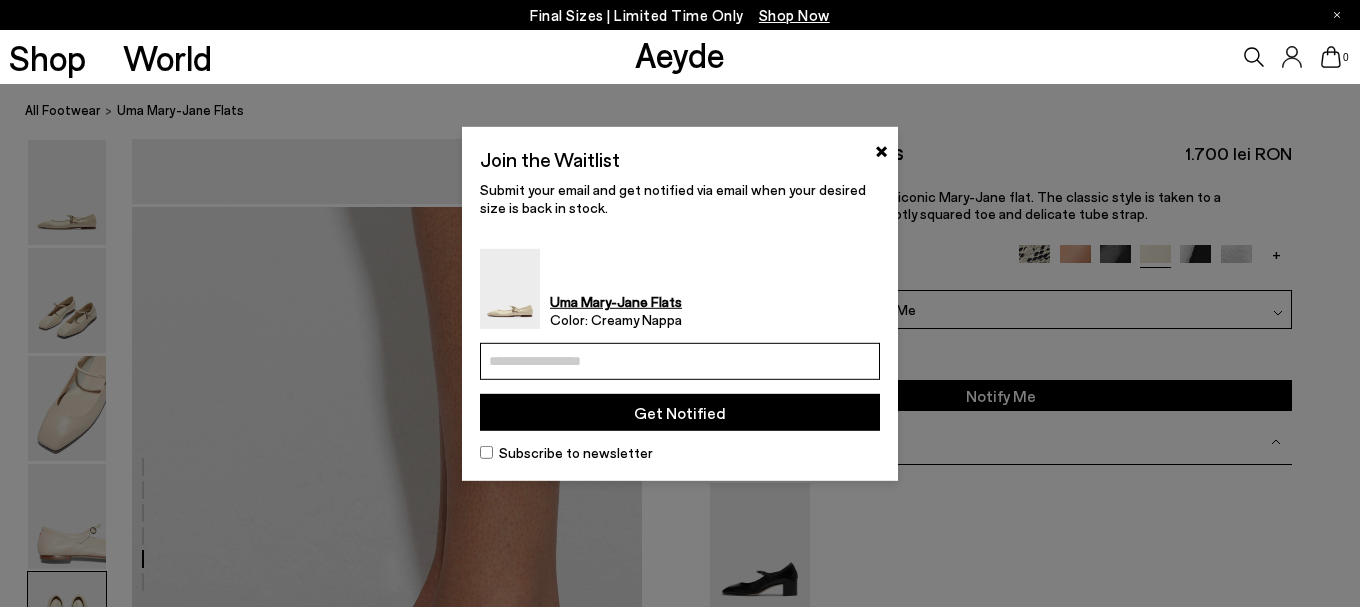 click at bounding box center (680, 361) 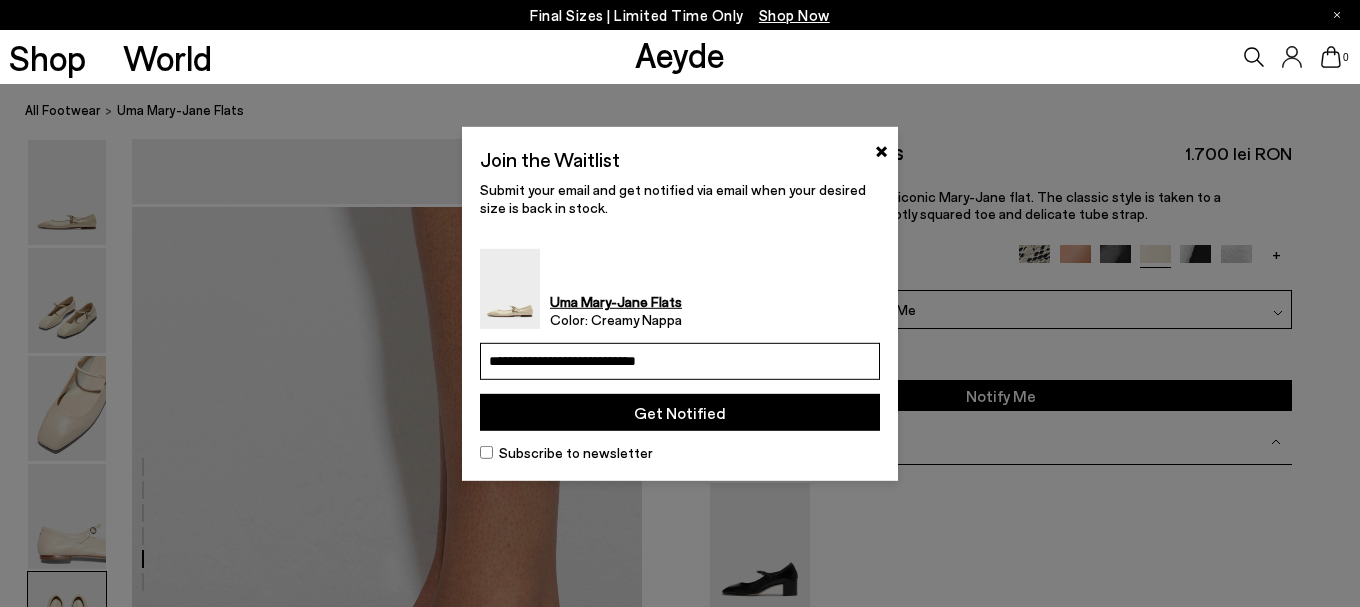 type on "**********" 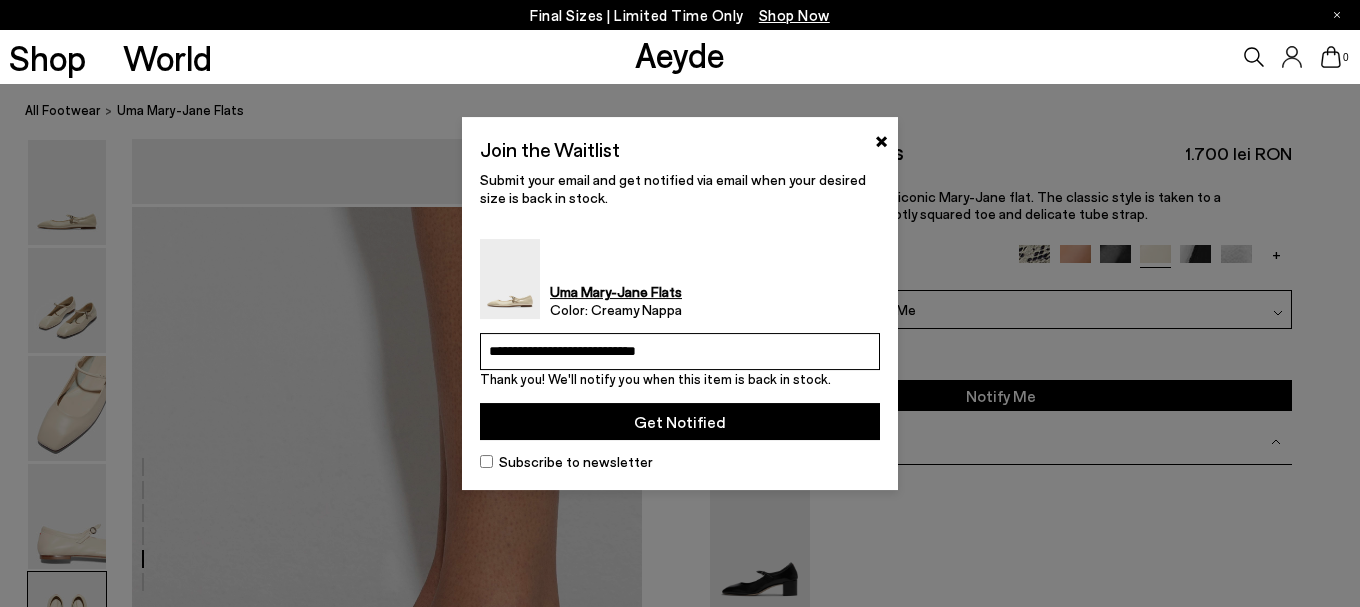 click on "Get Notified" at bounding box center (680, 421) 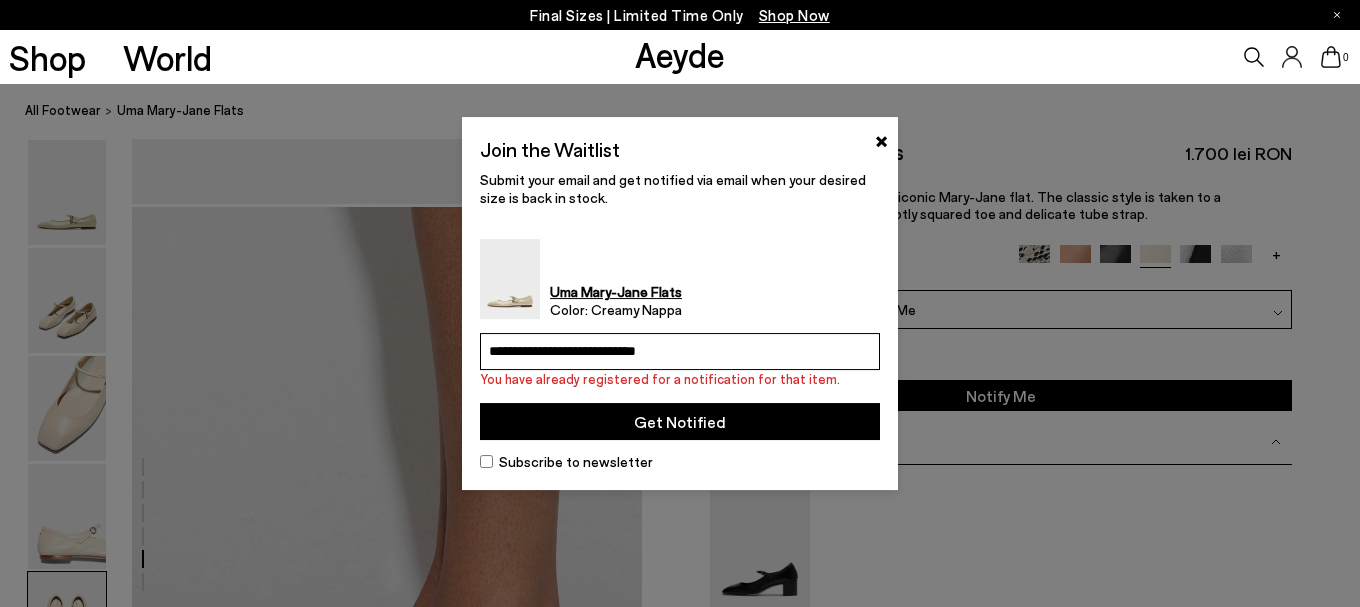 click on "Join the Waitlist
×" at bounding box center [680, 153] 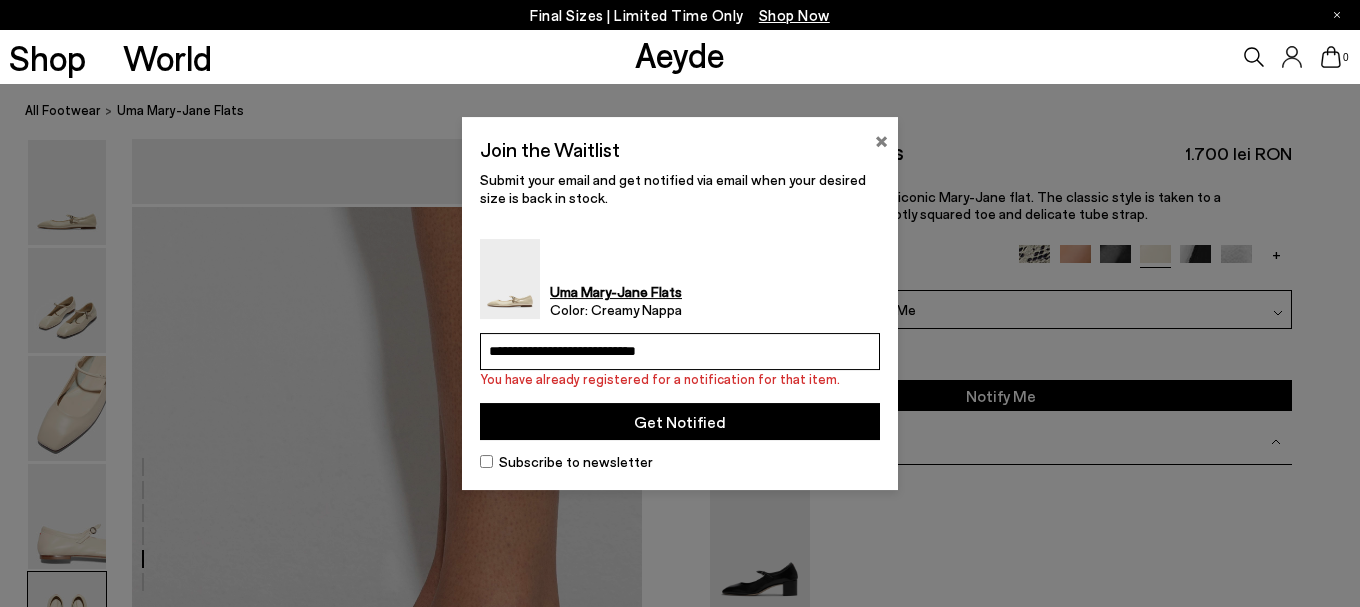 click on "×" at bounding box center [881, 139] 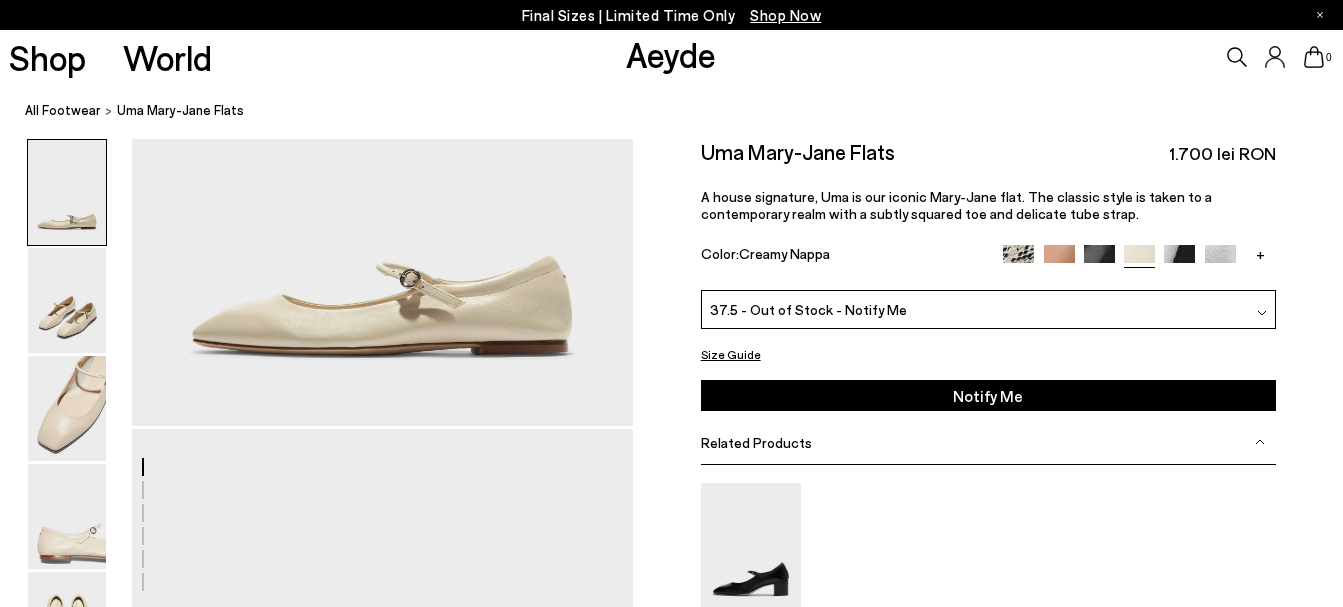 scroll, scrollTop: 200, scrollLeft: 0, axis: vertical 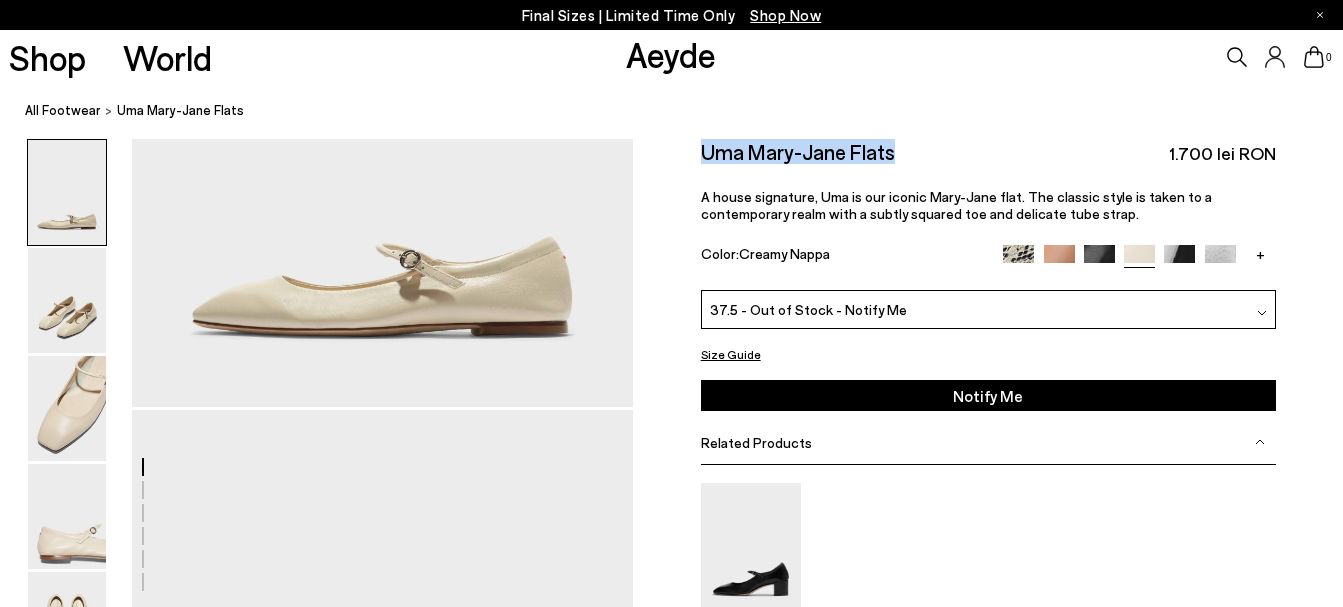 drag, startPoint x: 895, startPoint y: 156, endPoint x: 702, endPoint y: 143, distance: 193.43733 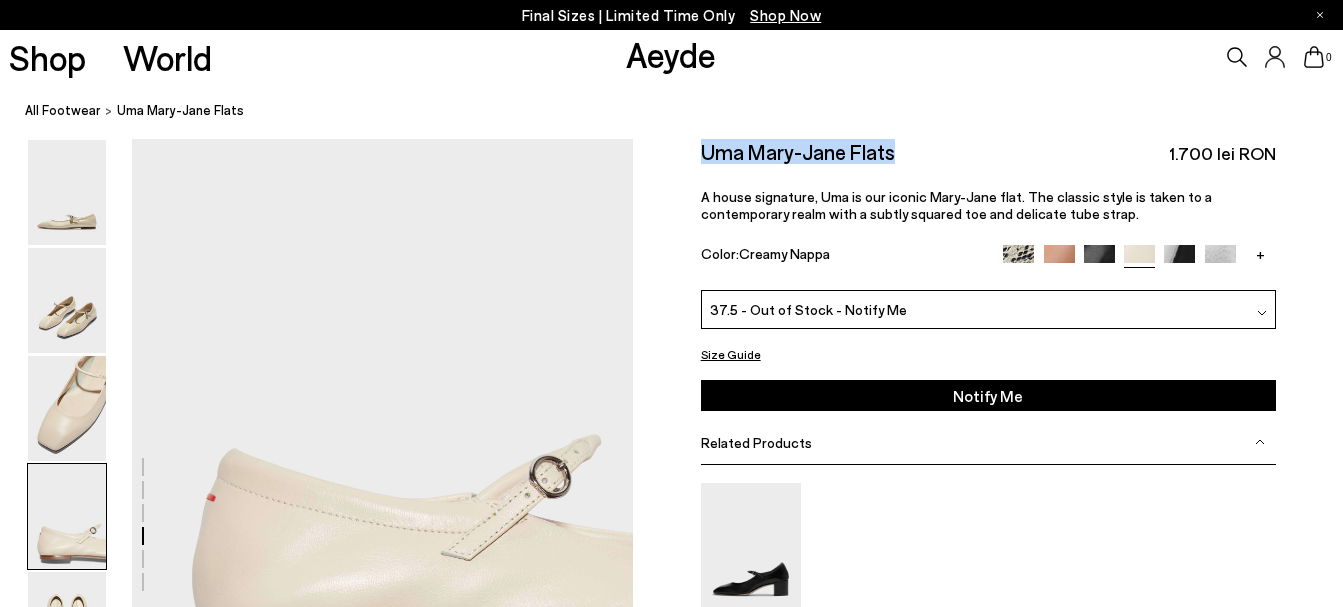 scroll, scrollTop: 2300, scrollLeft: 0, axis: vertical 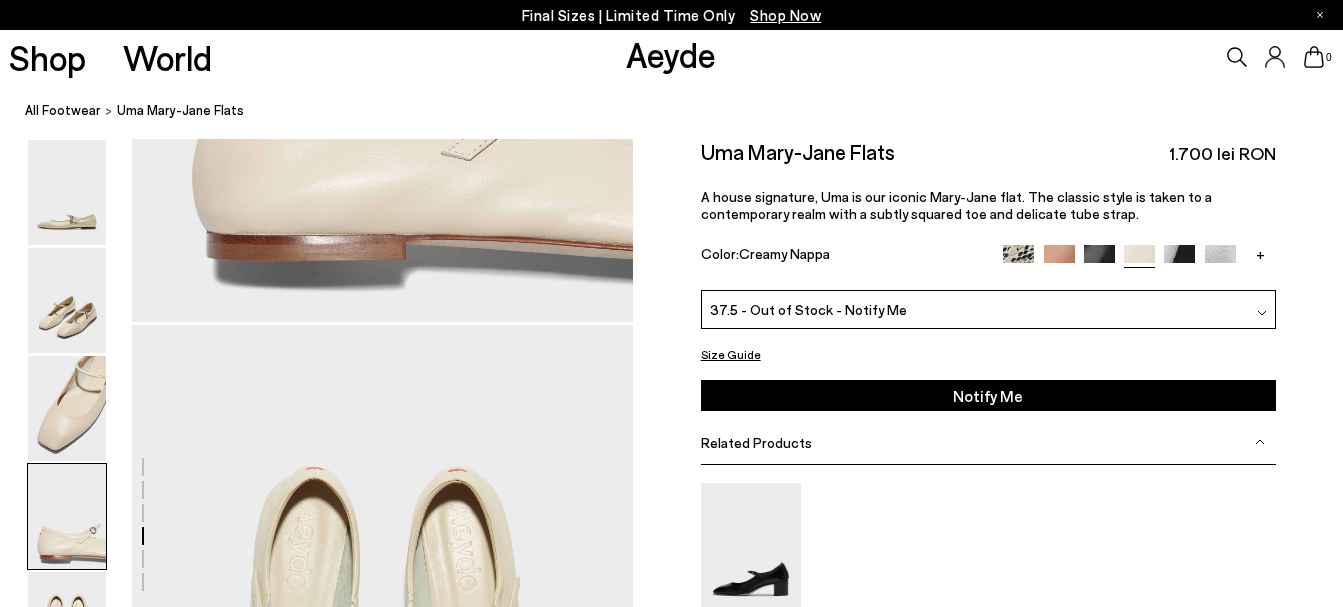click on "Aline" at bounding box center [988, 571] 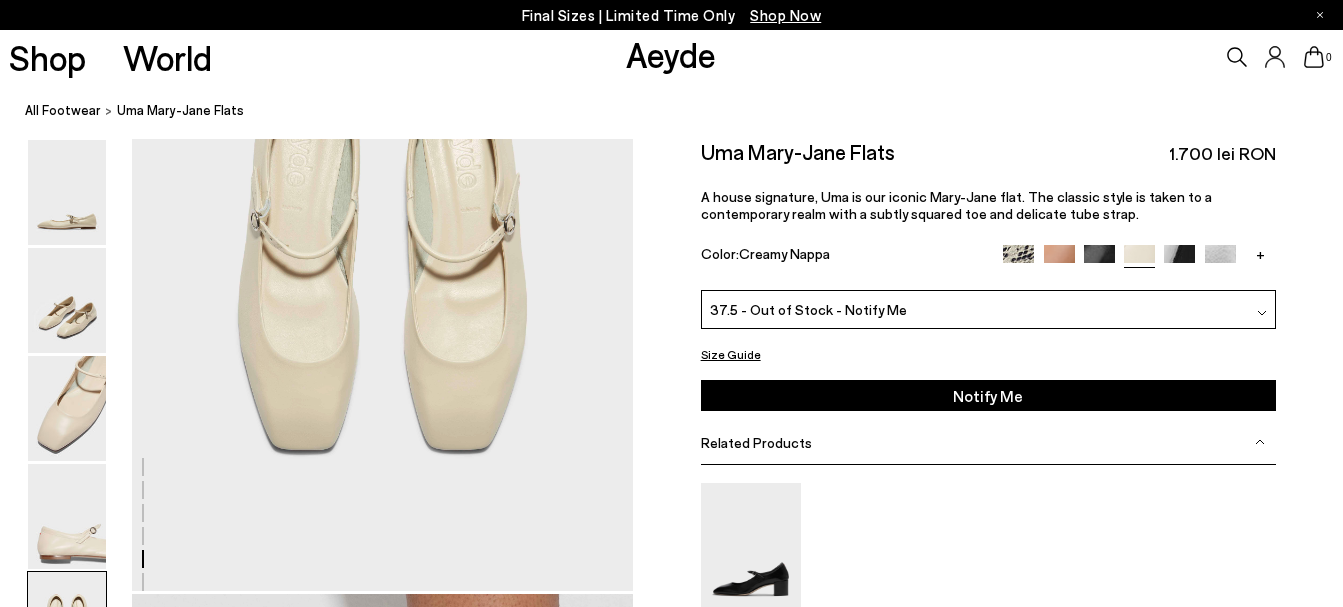 scroll, scrollTop: 2500, scrollLeft: 0, axis: vertical 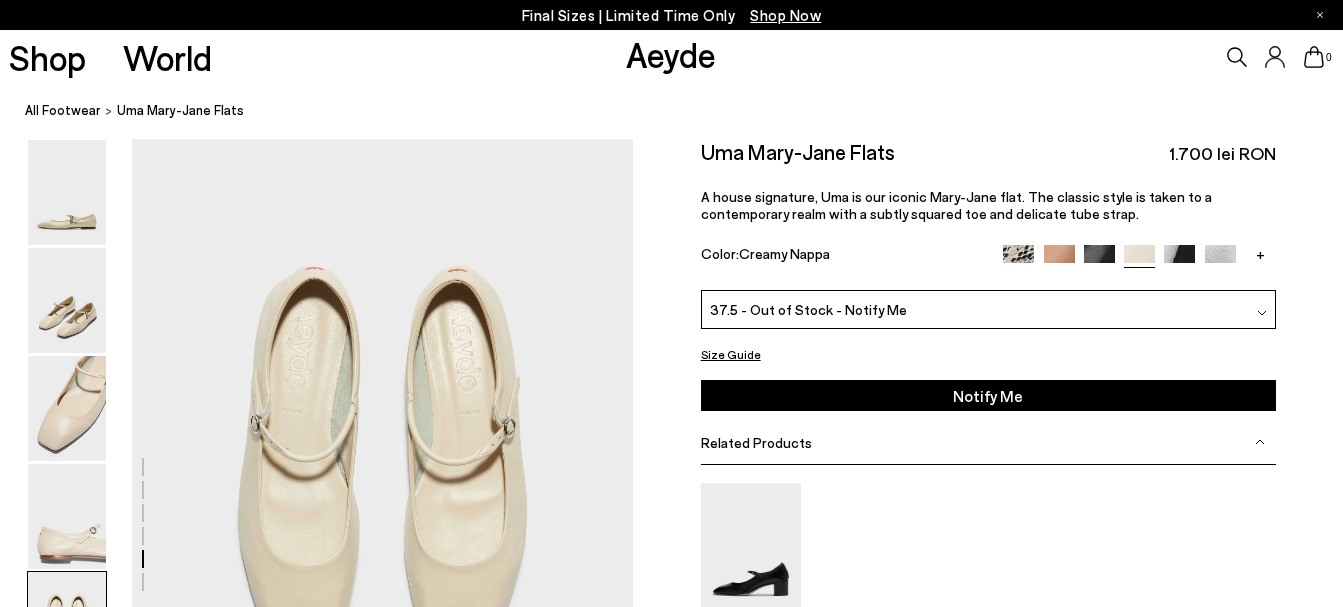 click on "Related Products" at bounding box center (988, 442) 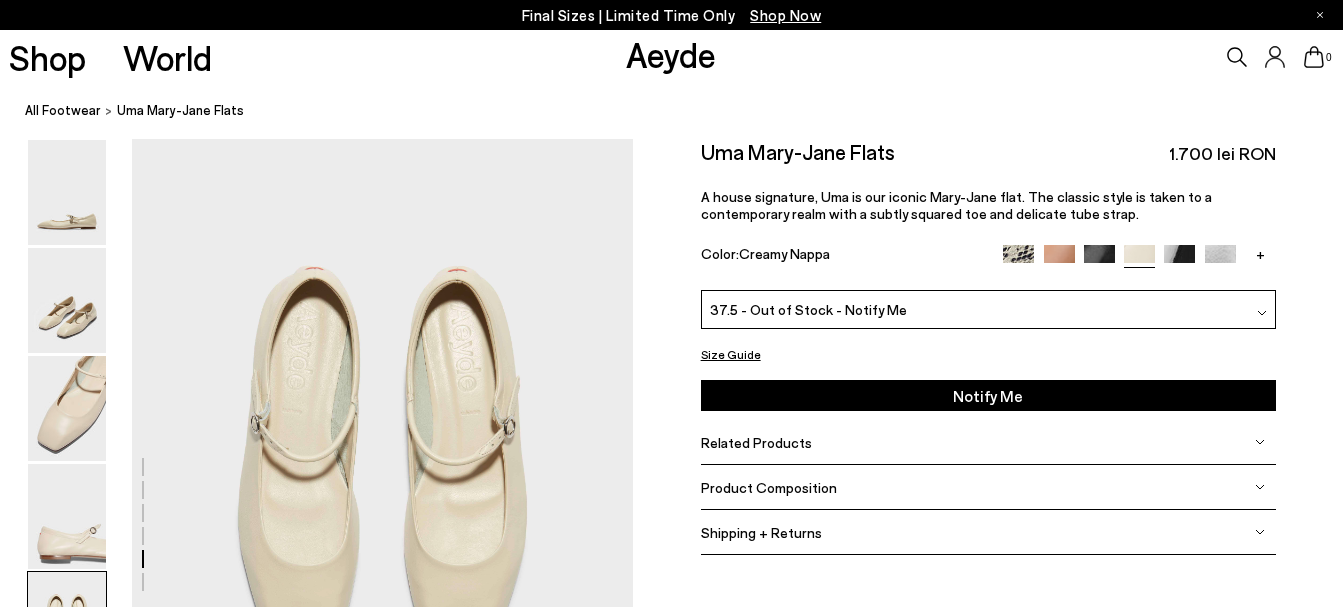 click on "Product Composition" at bounding box center (769, 486) 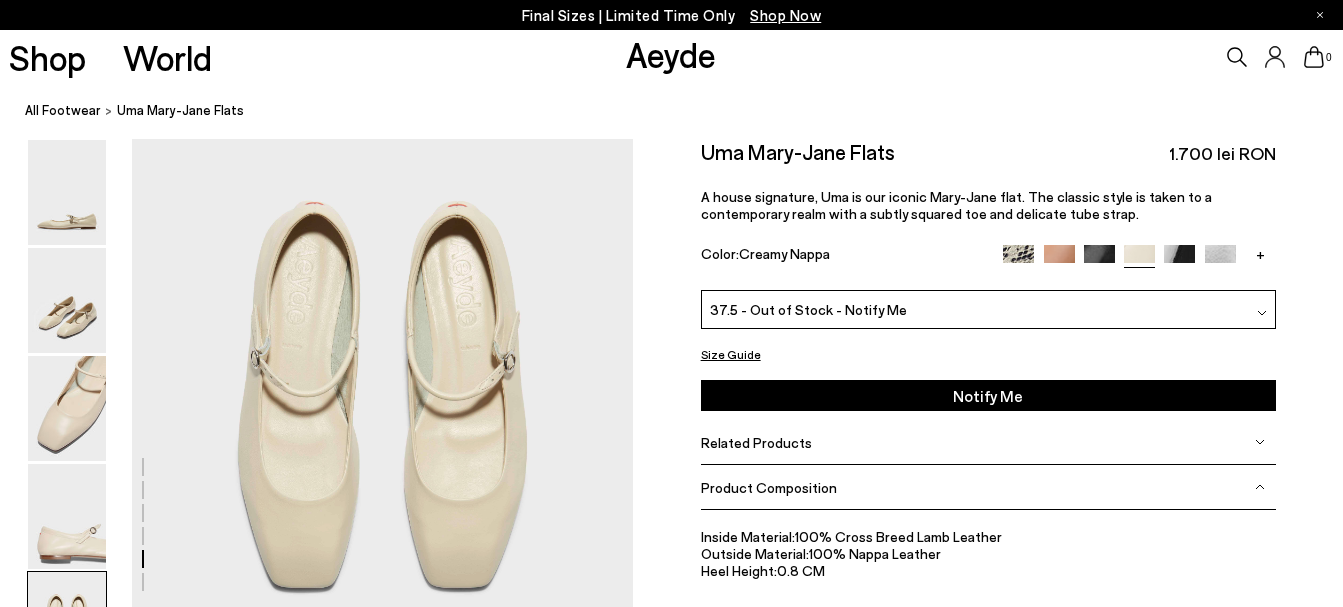 scroll, scrollTop: 2569, scrollLeft: 0, axis: vertical 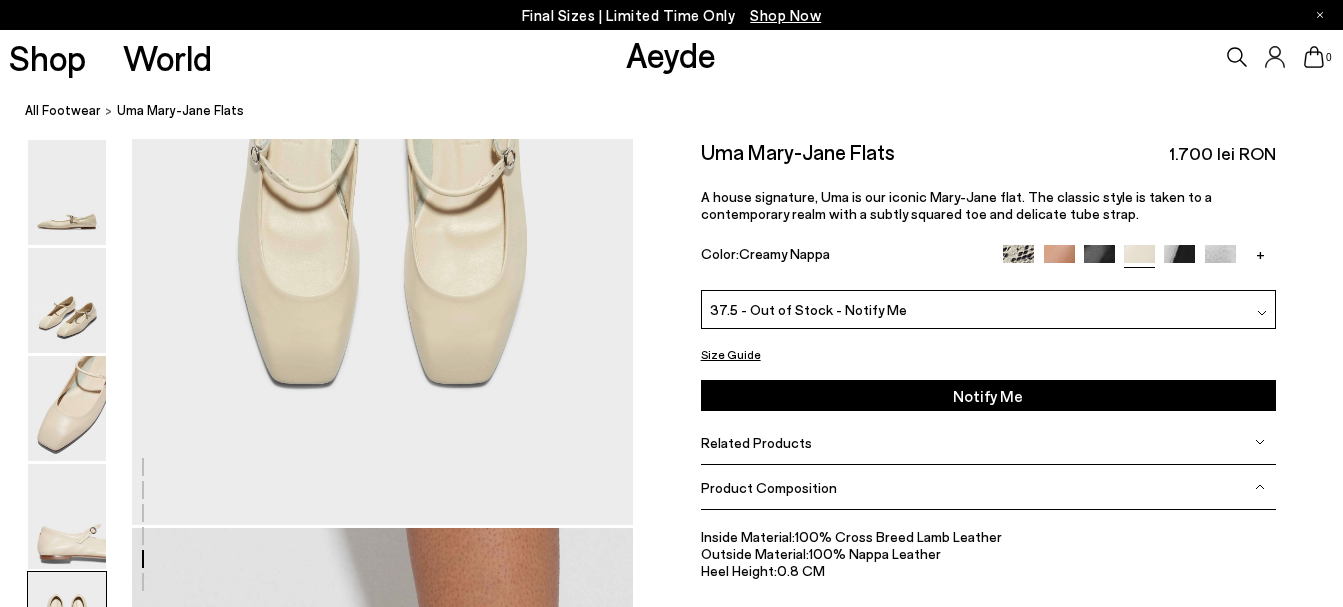click on "Related Products" at bounding box center [756, 441] 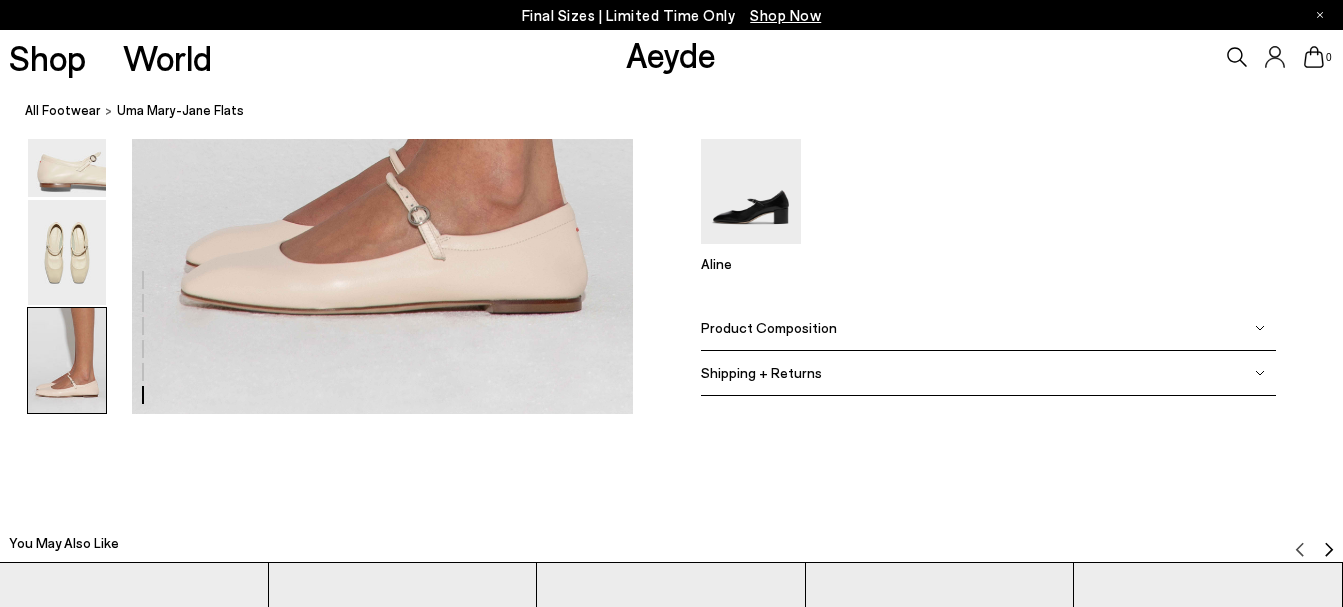 scroll, scrollTop: 3660, scrollLeft: 0, axis: vertical 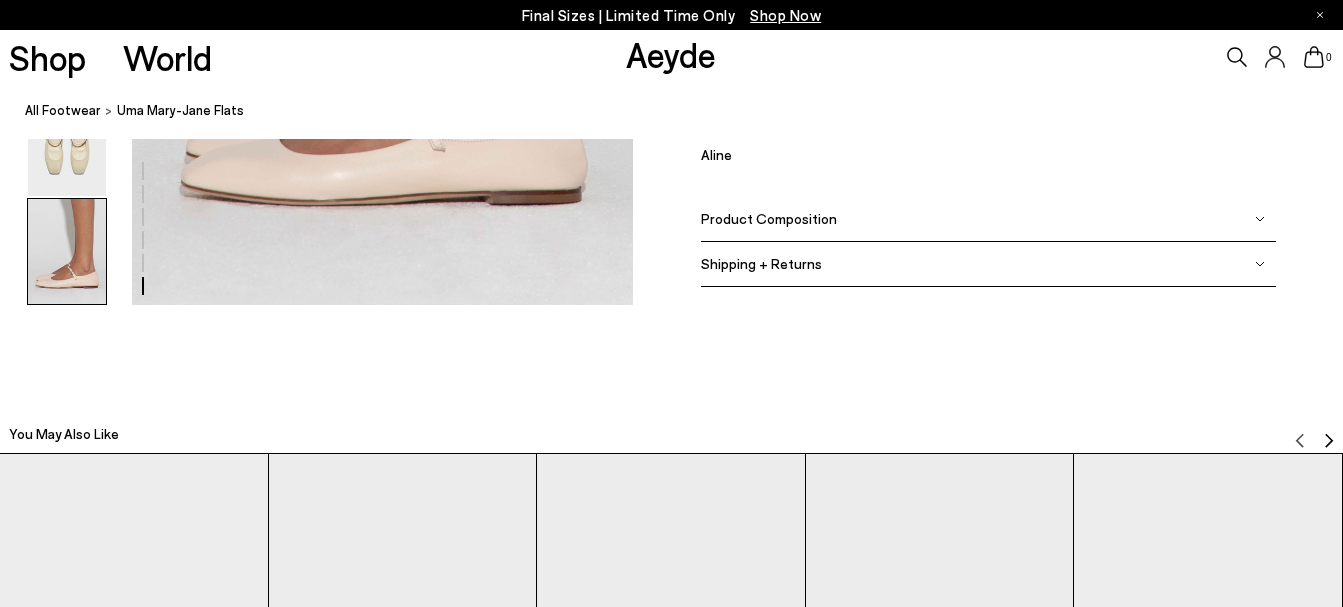click on "Shipping + Returns" at bounding box center [761, 264] 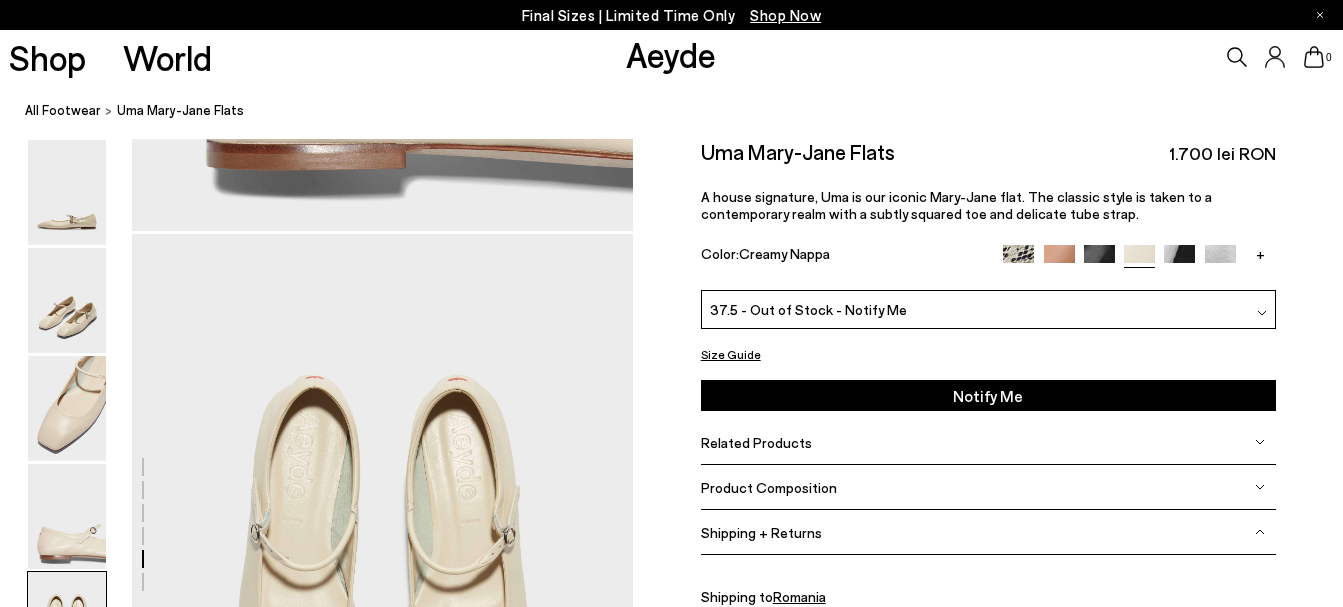 scroll, scrollTop: 2260, scrollLeft: 0, axis: vertical 